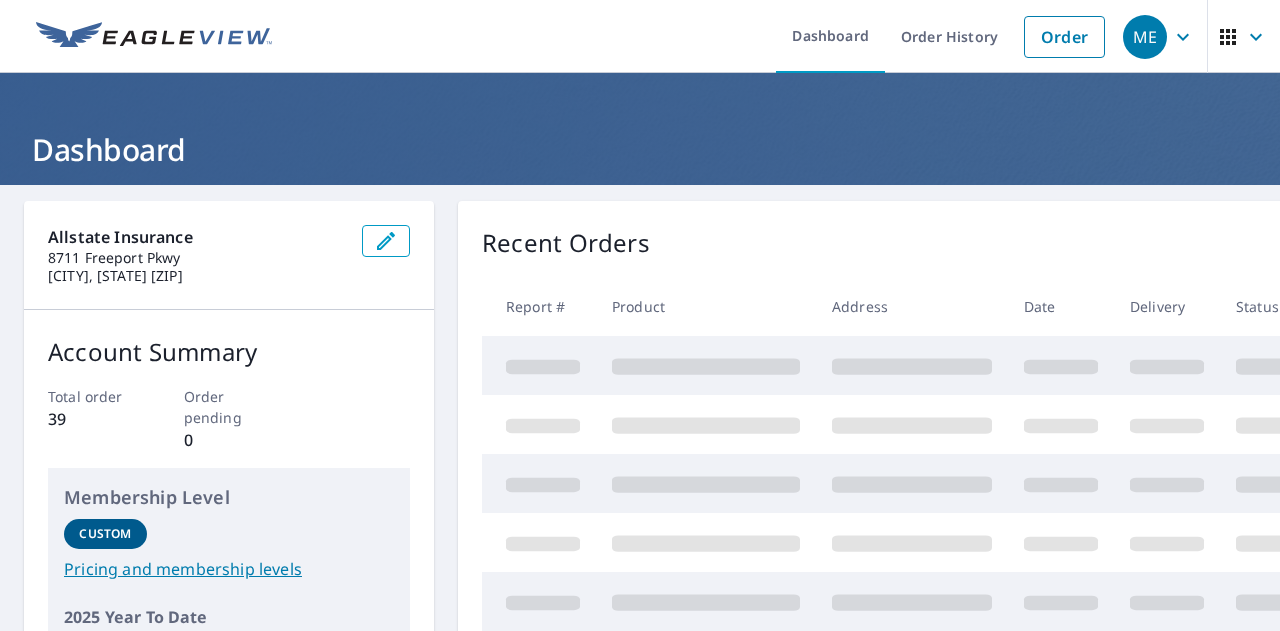 scroll, scrollTop: 0, scrollLeft: 0, axis: both 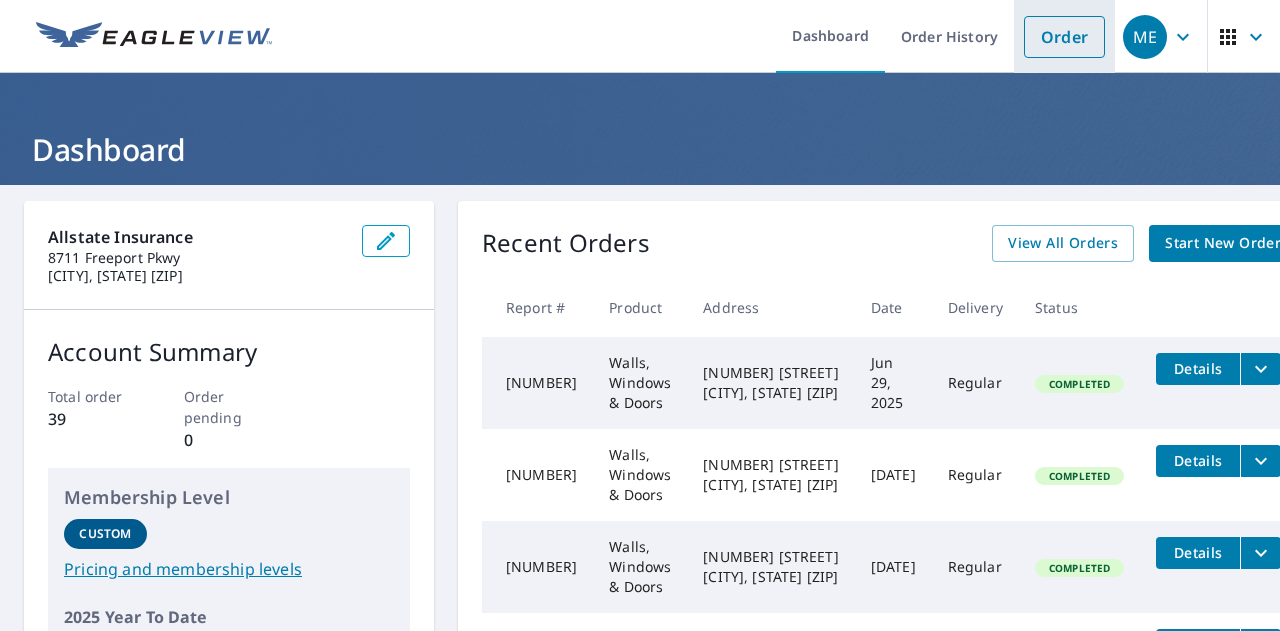 click on "Order" at bounding box center [1064, 37] 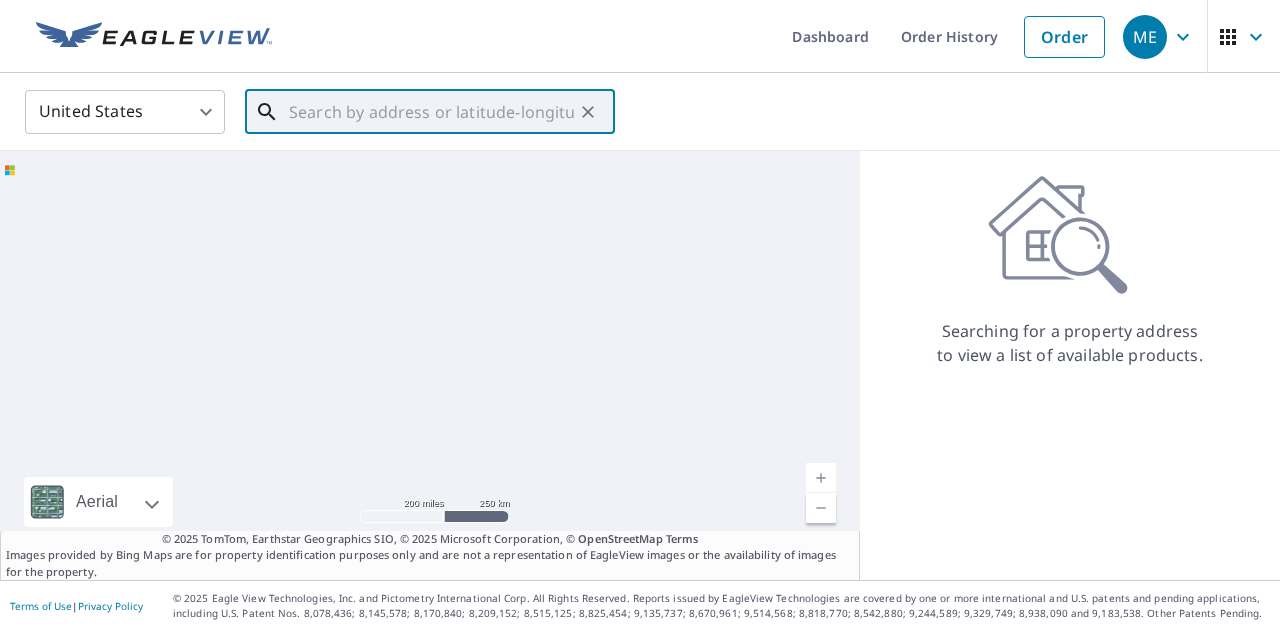 click at bounding box center (431, 112) 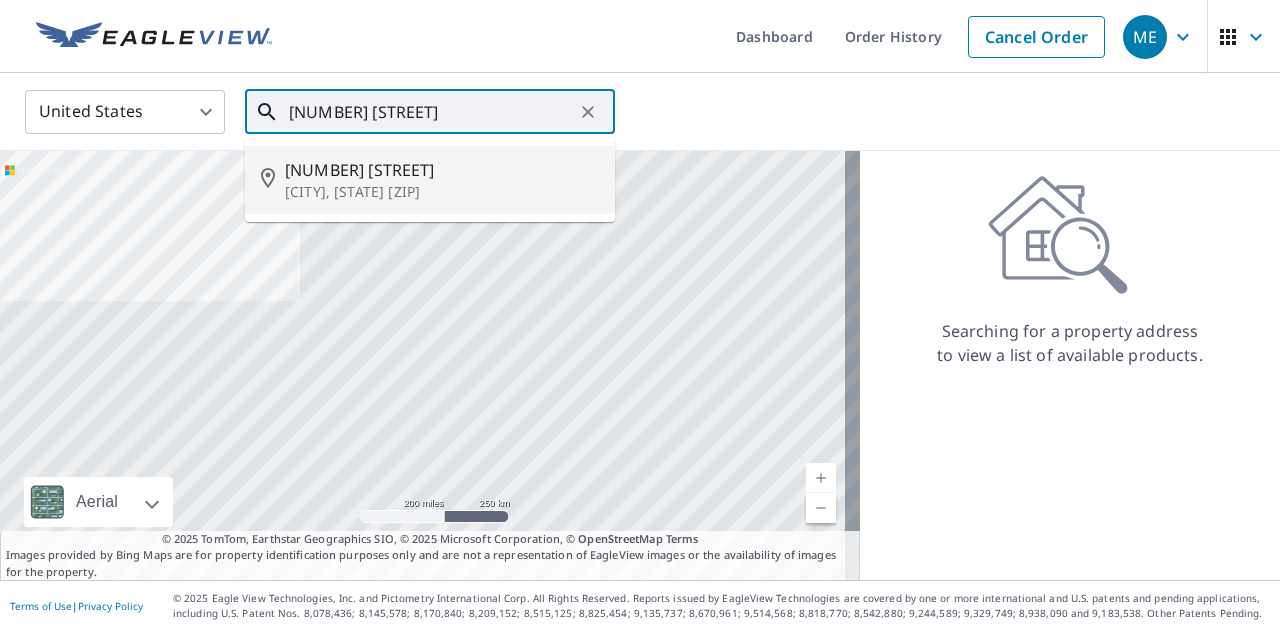 click on "[CITY], [STATE] [ZIP]" at bounding box center [442, 192] 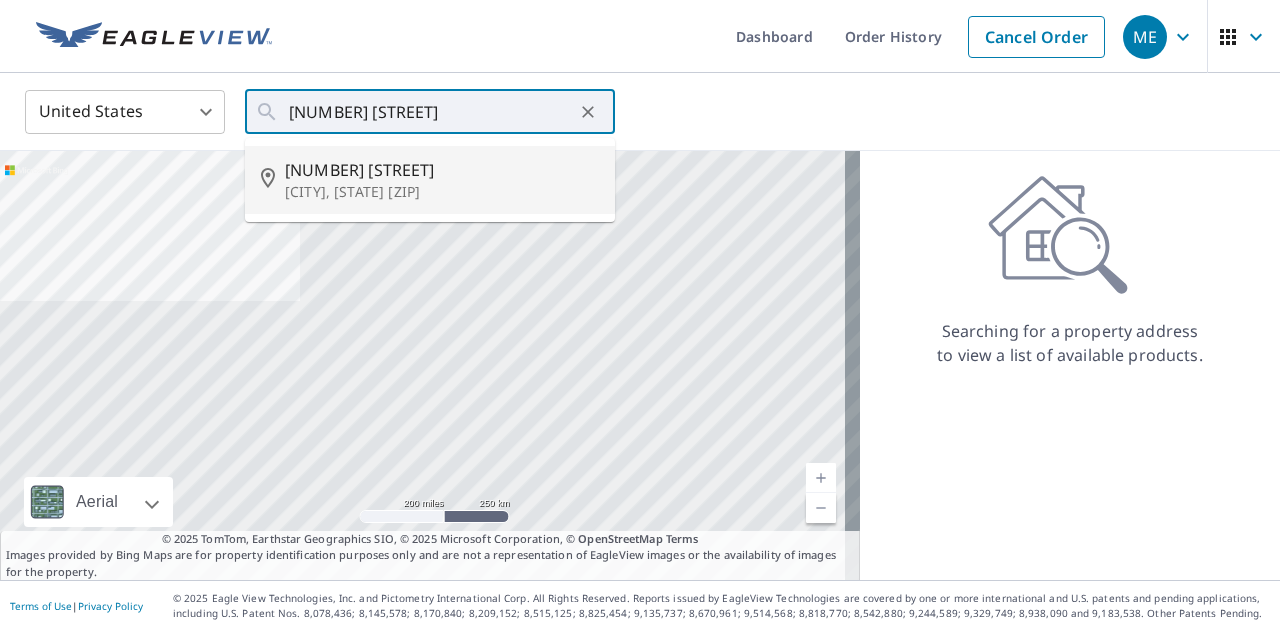 type on "[NUMBER] [STREET] [CITY], [STATE] [ZIP]" 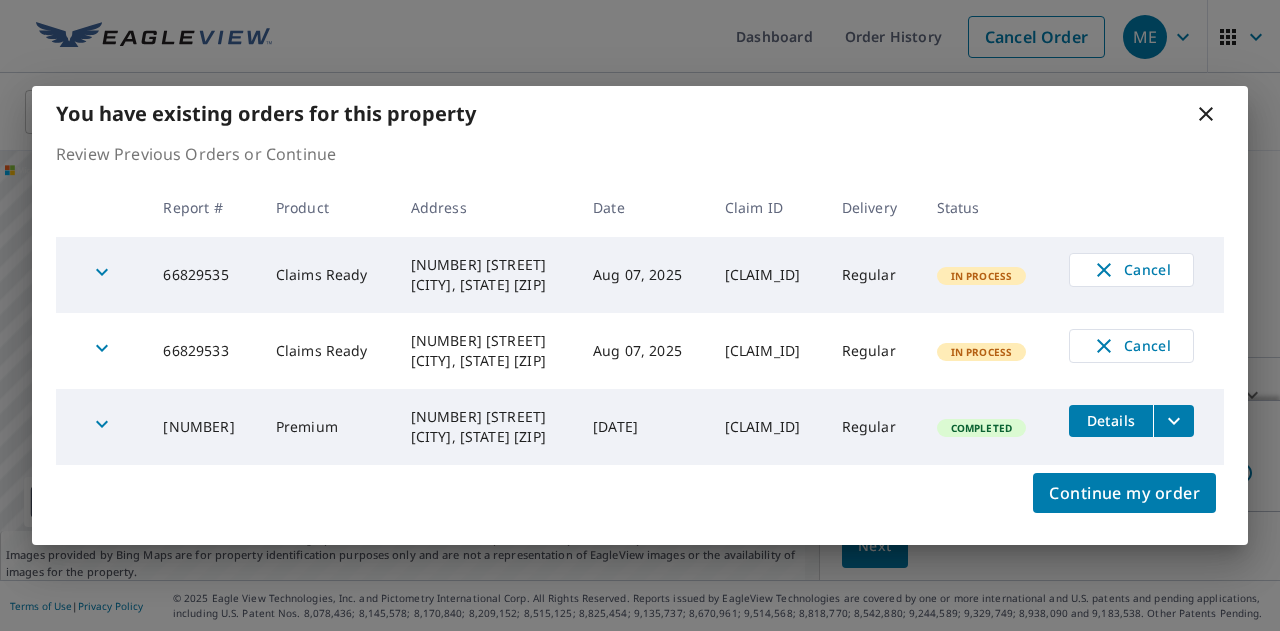 click 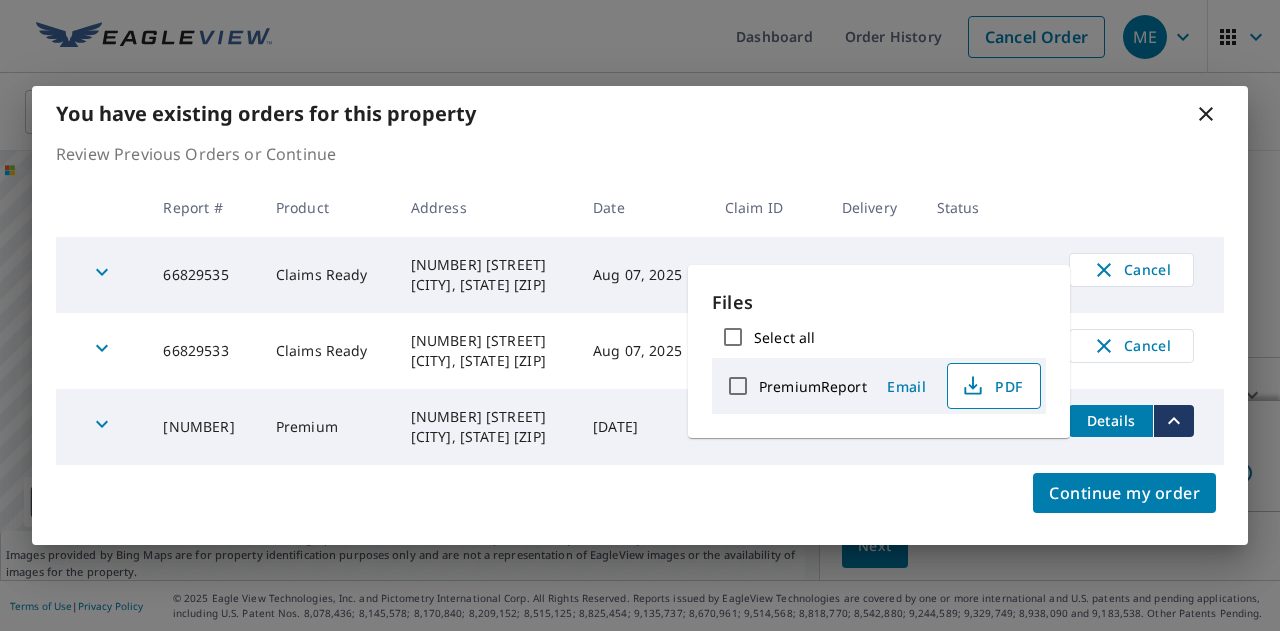 click on "PDF" at bounding box center (992, 386) 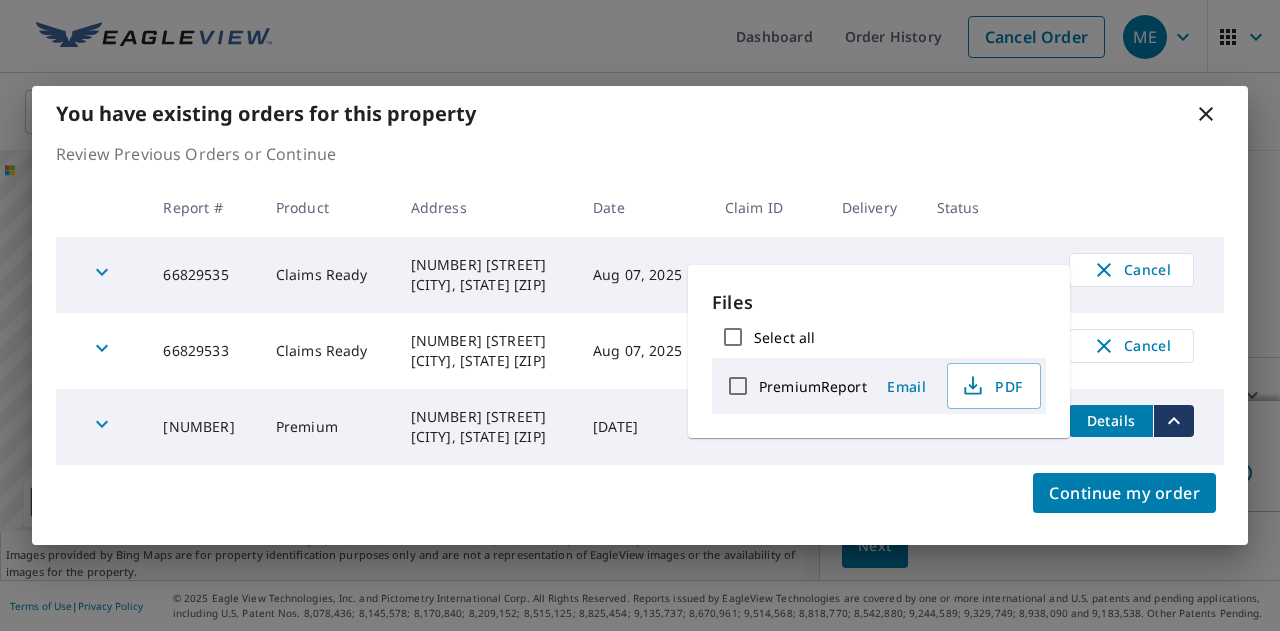 click on "You have existing orders for this property Review Previous Orders or Continue Report # Product Address Date Claim ID Delivery Status 66829535 Claims Ready 4012 W EDDY ST
CHICAGO, IL 60641-3925 Aug 07, 2025 0800780835 Regular In Process Cancel 66829533 Claims Ready 4012 W EDDY ST
CHICAGO, IL 60641-3925 Aug 07, 2025 0800780835 Regular In Process Cancel 3320789 Premium 4018 W EDDY ST
CHICAGO, IL 60641 May 11, 2012 0244203683 Regular Completed Details Continue my order" at bounding box center [640, 315] 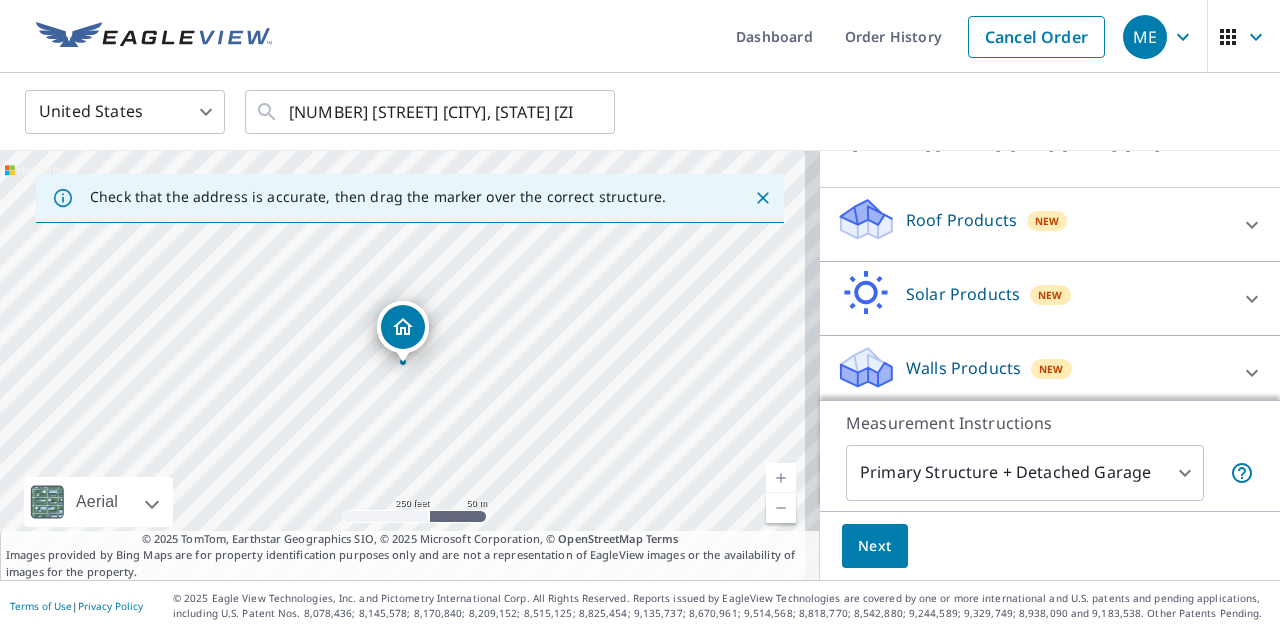 scroll, scrollTop: 178, scrollLeft: 0, axis: vertical 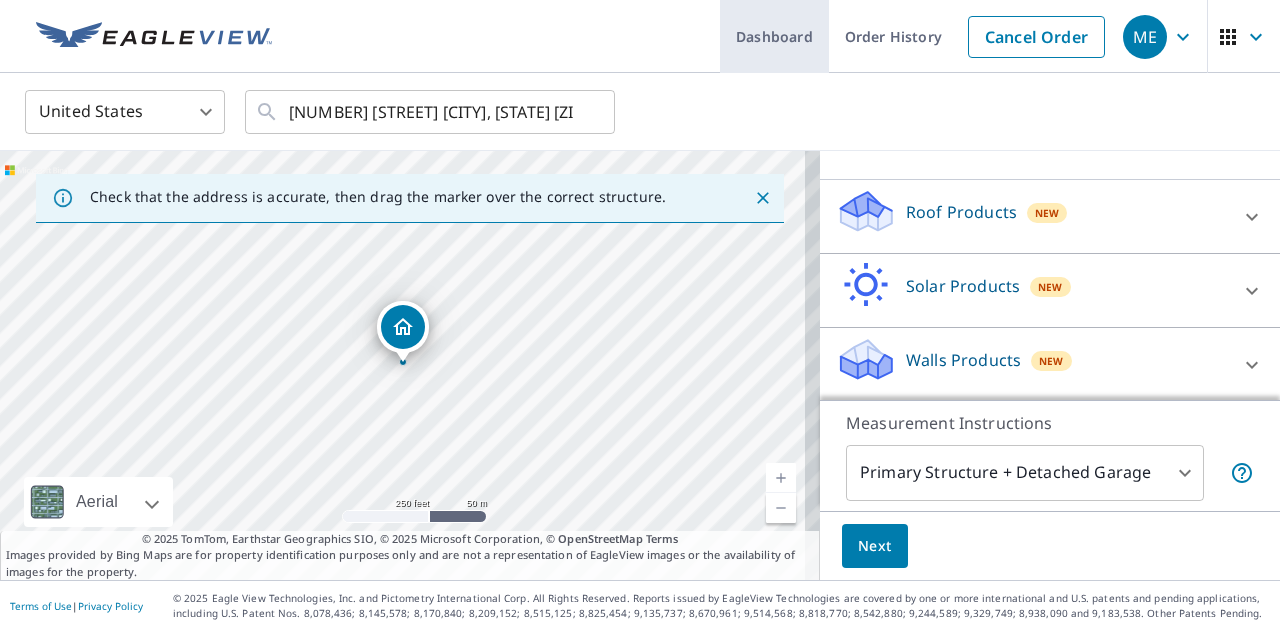 click on "Dashboard" at bounding box center (774, 36) 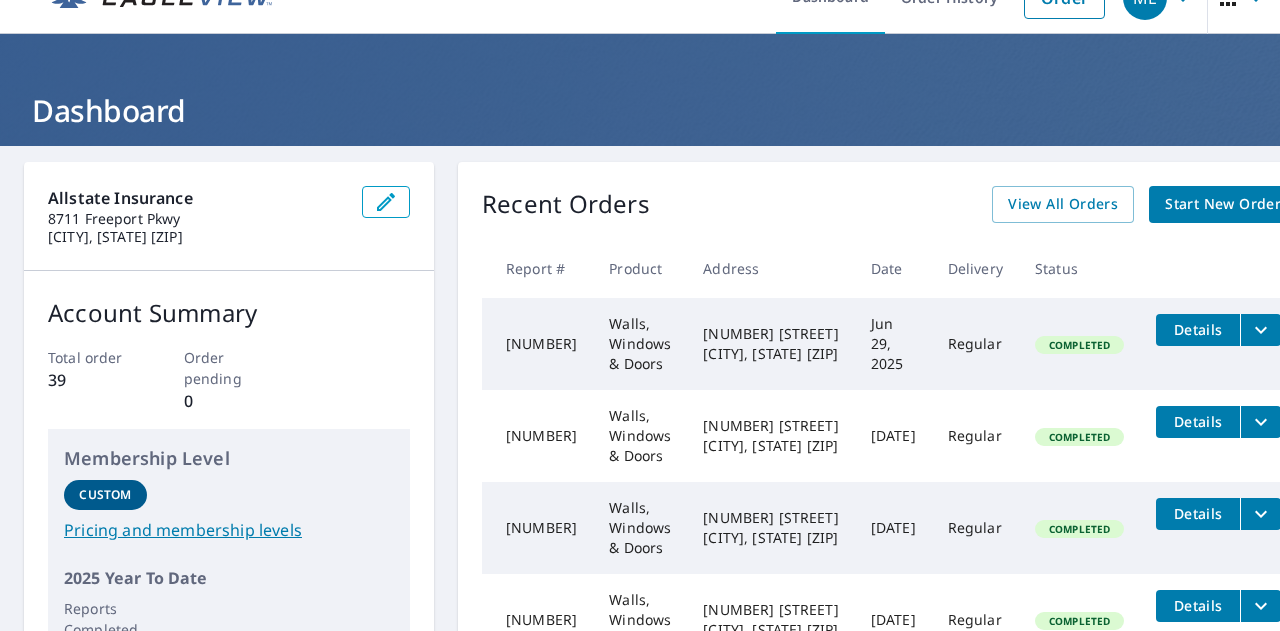 scroll, scrollTop: 0, scrollLeft: 0, axis: both 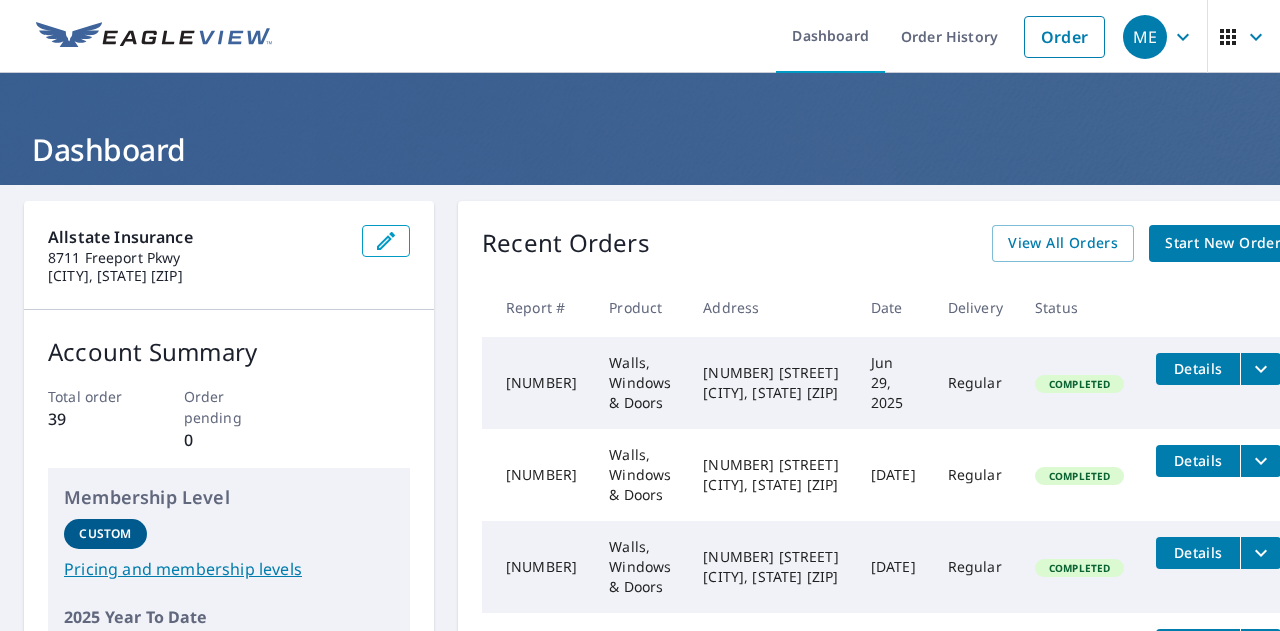 click 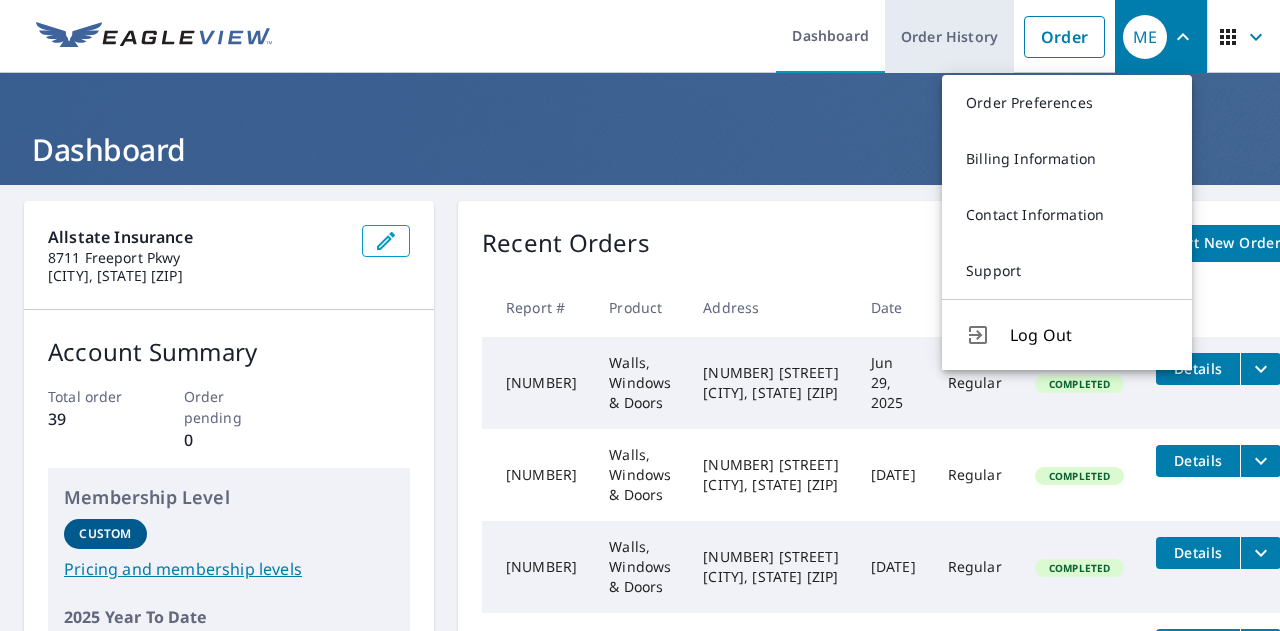 click on "Order History" at bounding box center (949, 36) 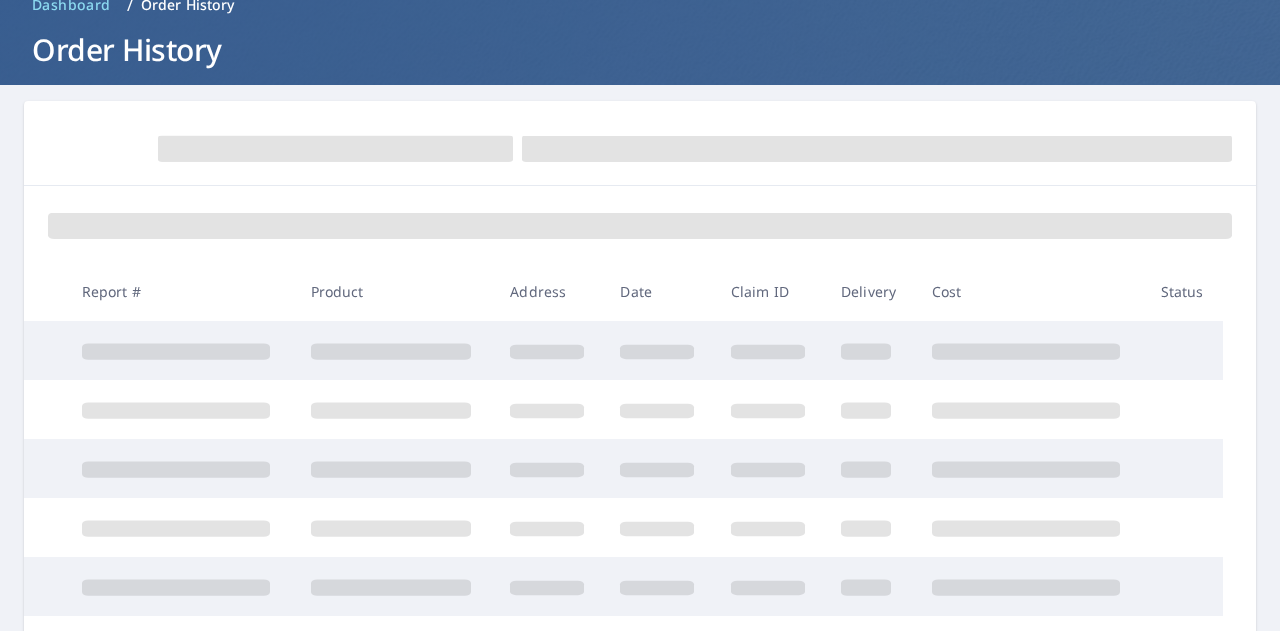 scroll, scrollTop: 0, scrollLeft: 0, axis: both 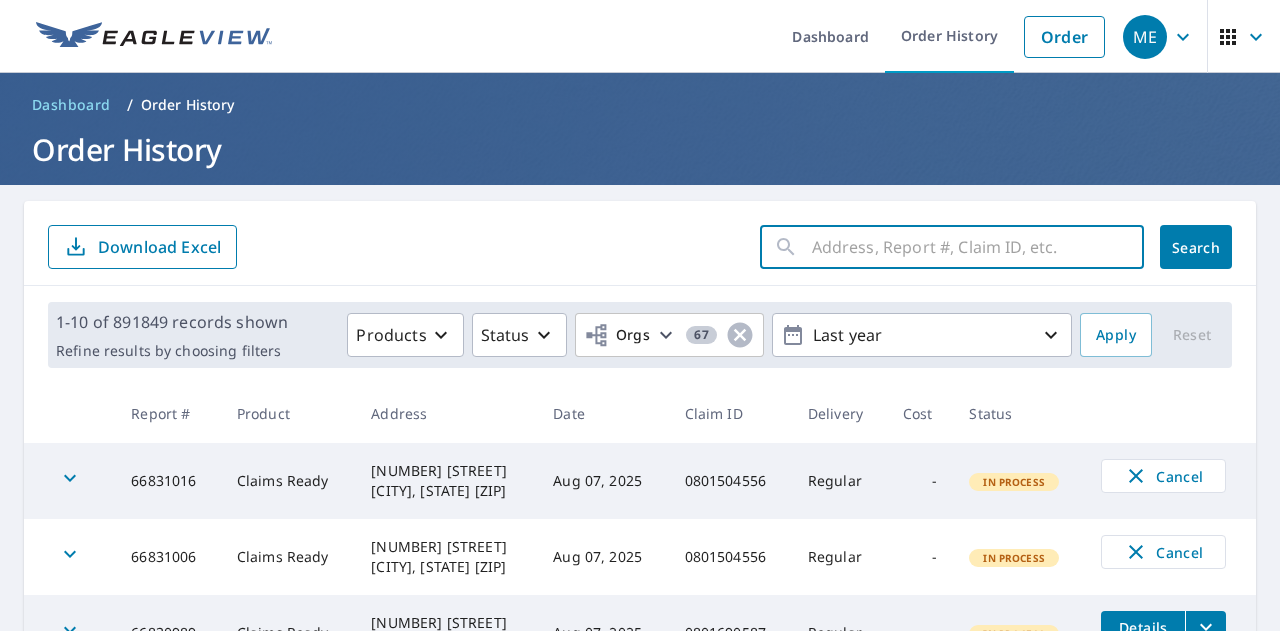 click at bounding box center [978, 247] 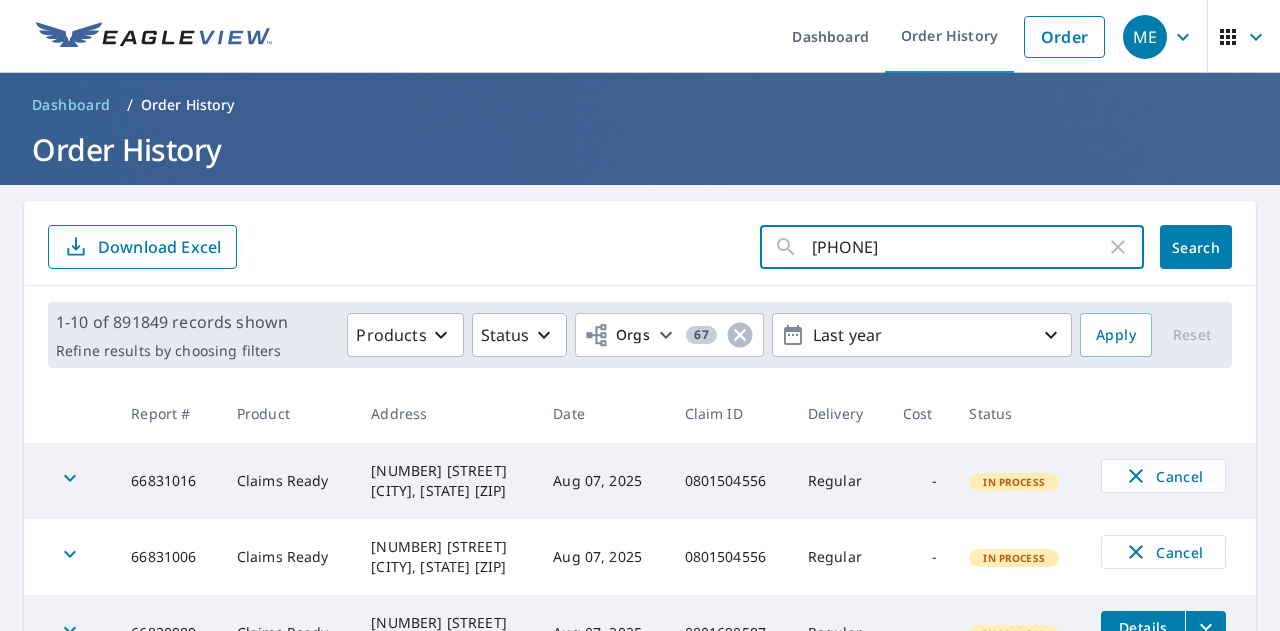 click on "Search" at bounding box center (1196, 247) 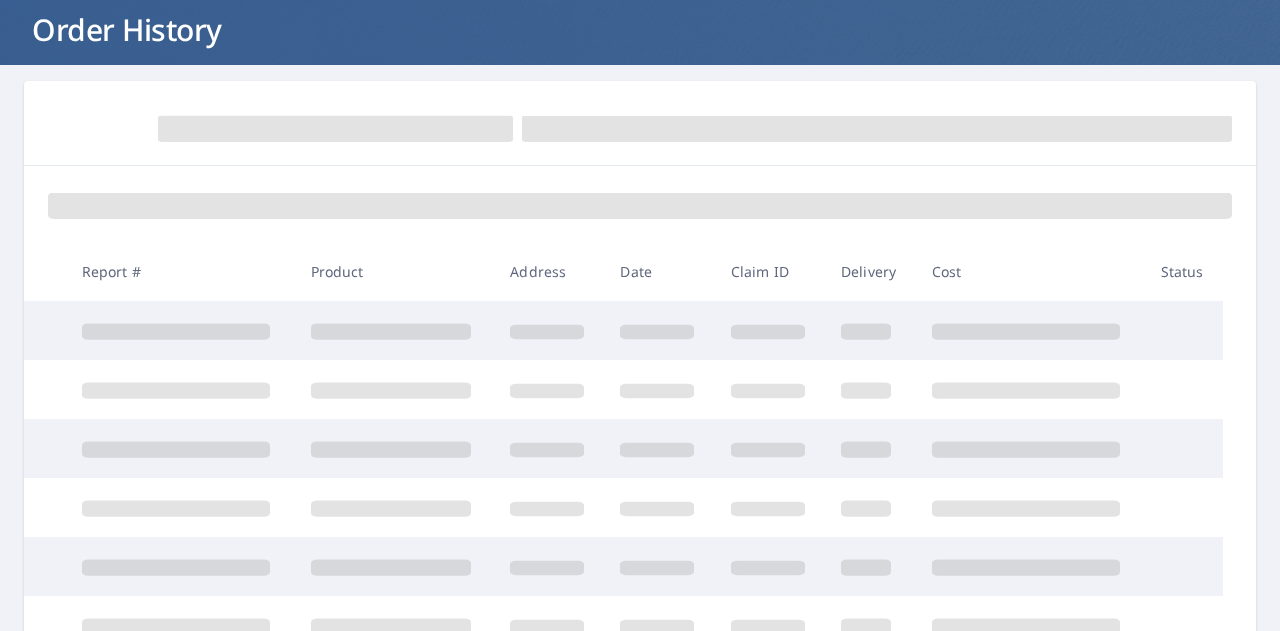 scroll, scrollTop: 200, scrollLeft: 0, axis: vertical 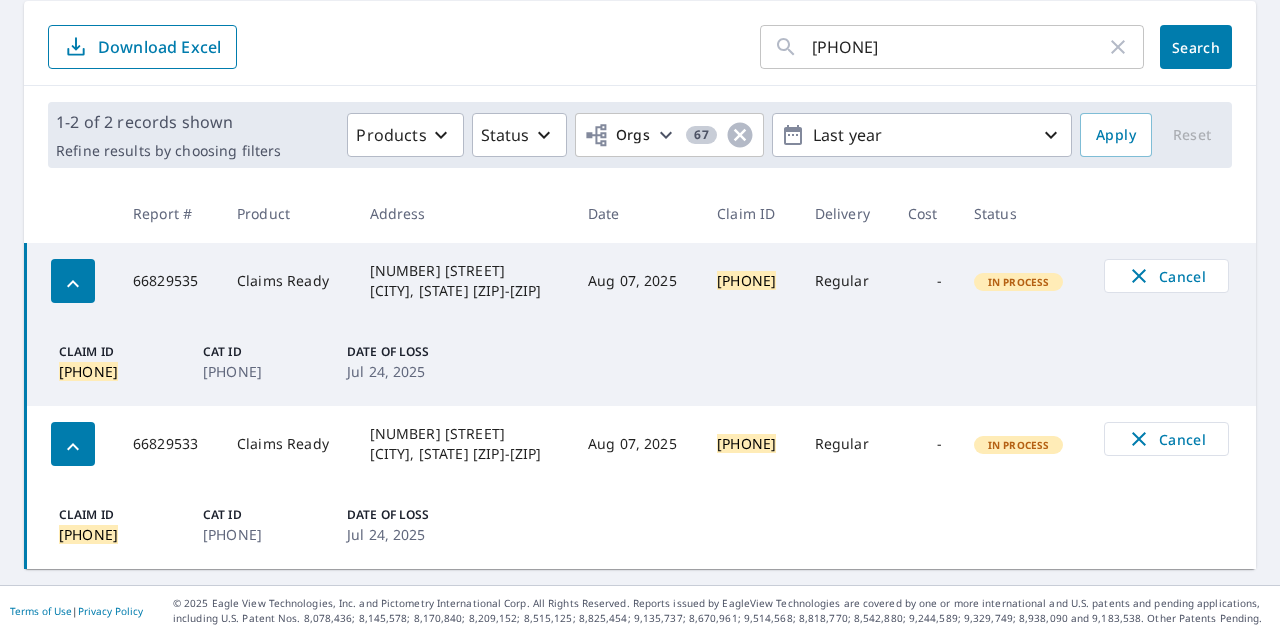 click on "Regular" at bounding box center [845, 281] 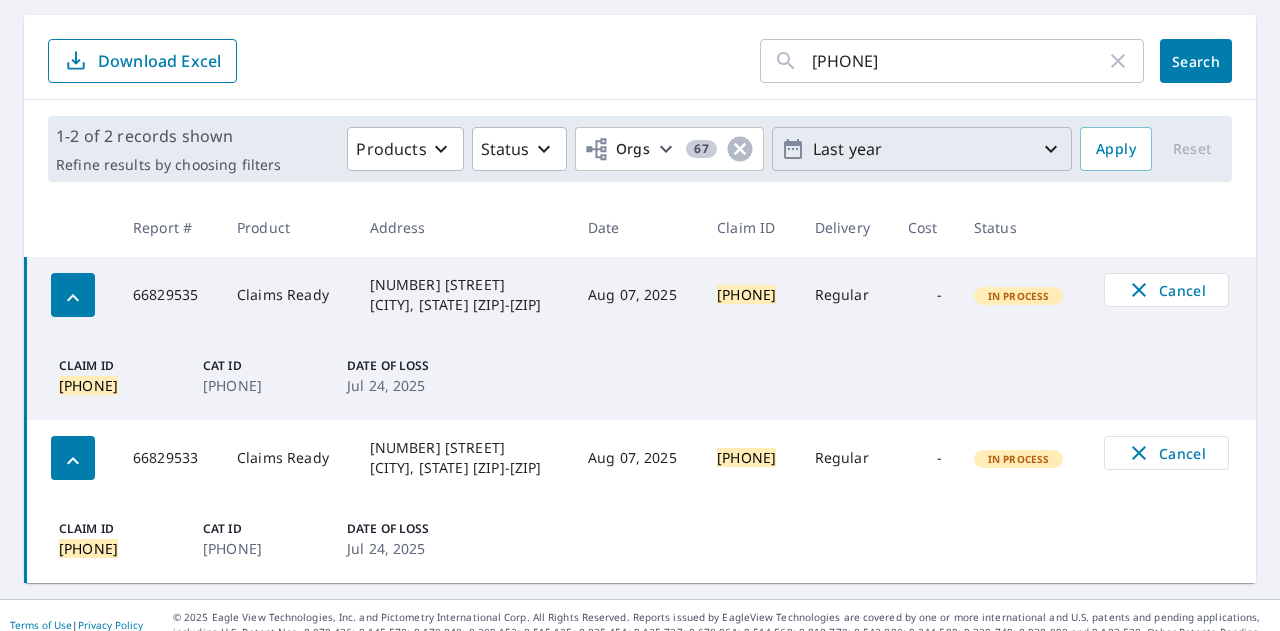 scroll, scrollTop: 204, scrollLeft: 0, axis: vertical 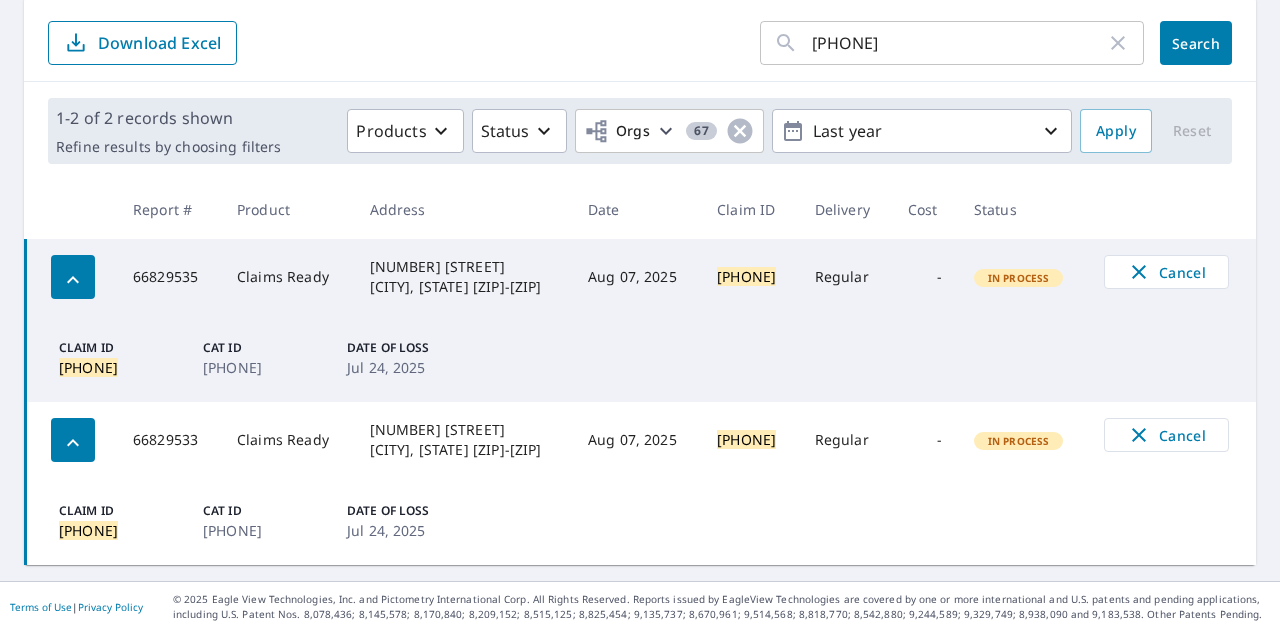 click on "66829535" at bounding box center (169, 277) 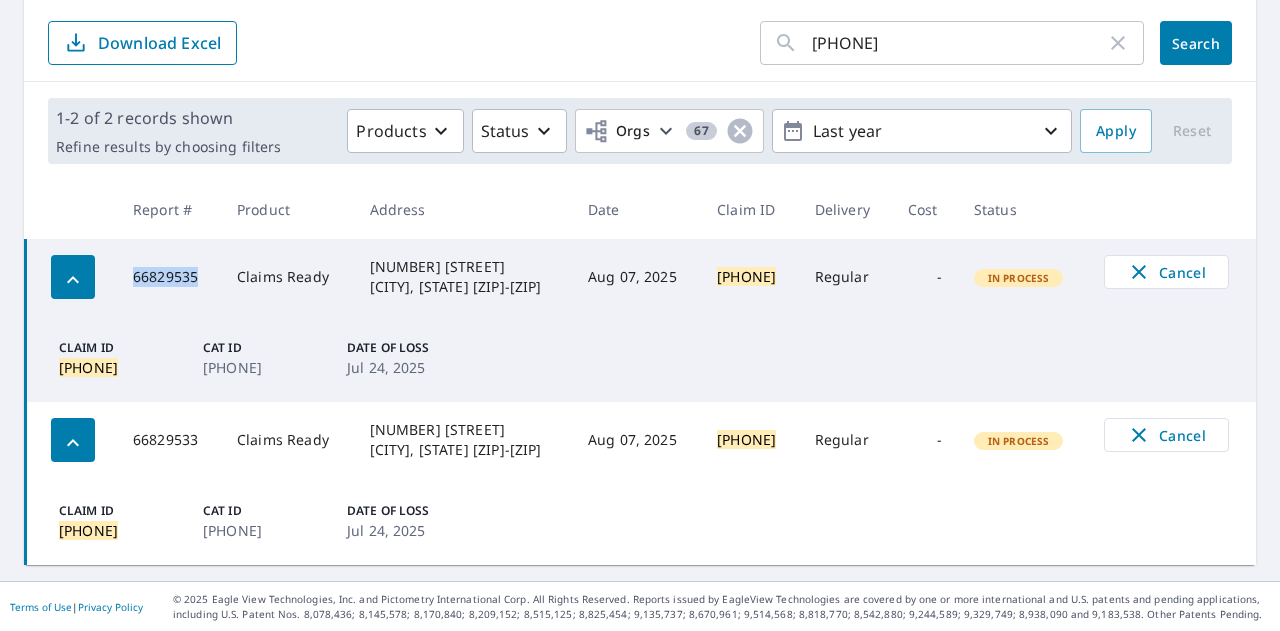 click on "66829535" at bounding box center (169, 277) 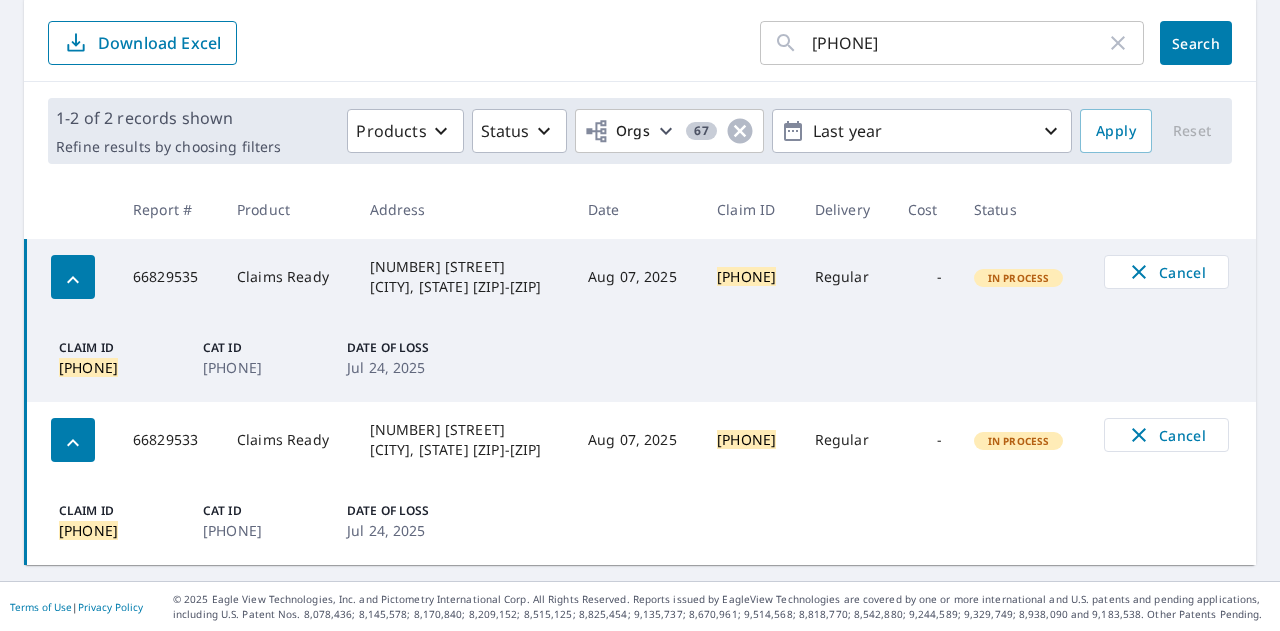 click on "66829533" at bounding box center (169, 440) 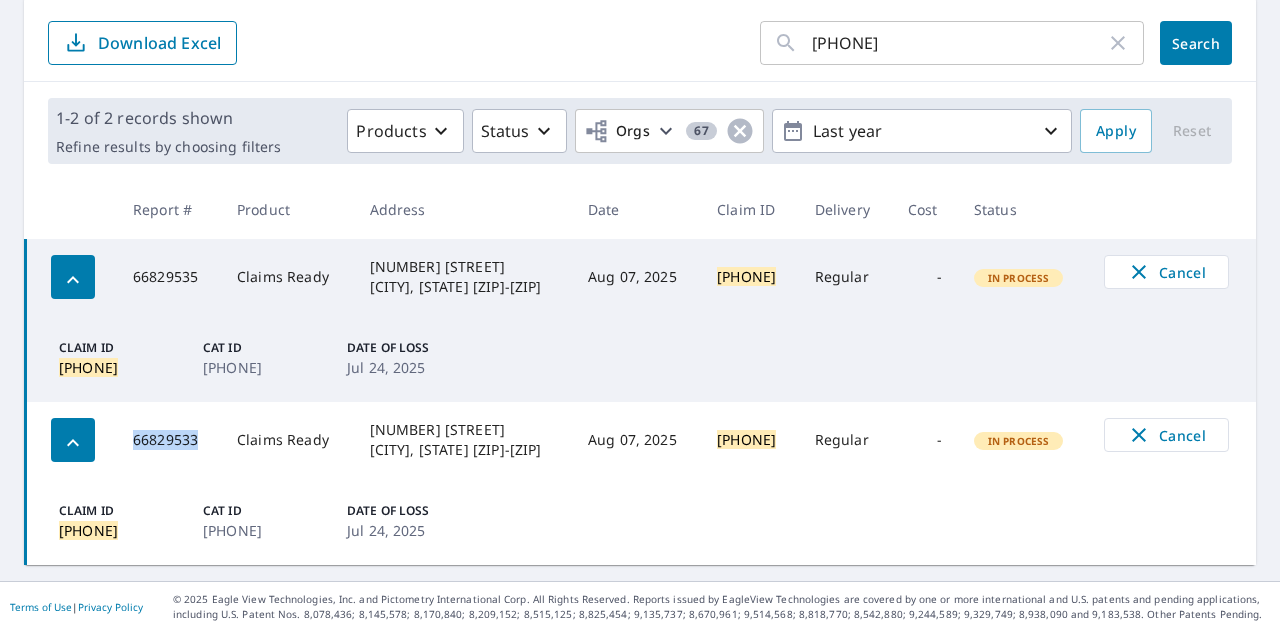 click on "66829533" at bounding box center (169, 440) 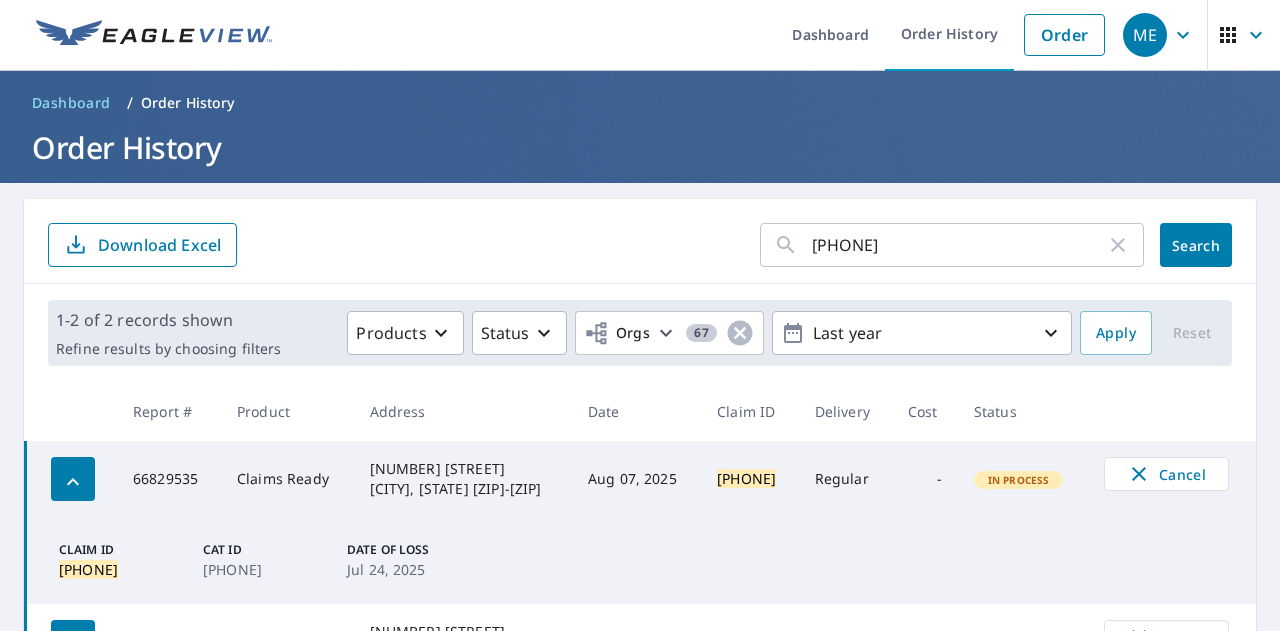 scroll, scrollTop: 0, scrollLeft: 0, axis: both 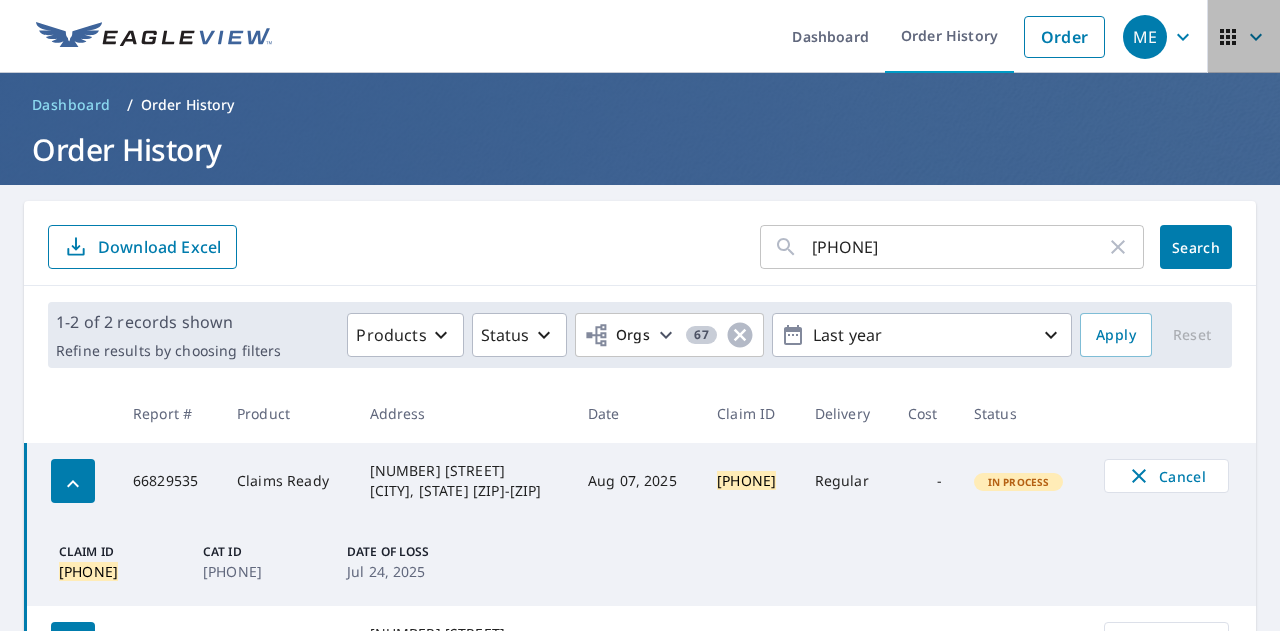 click 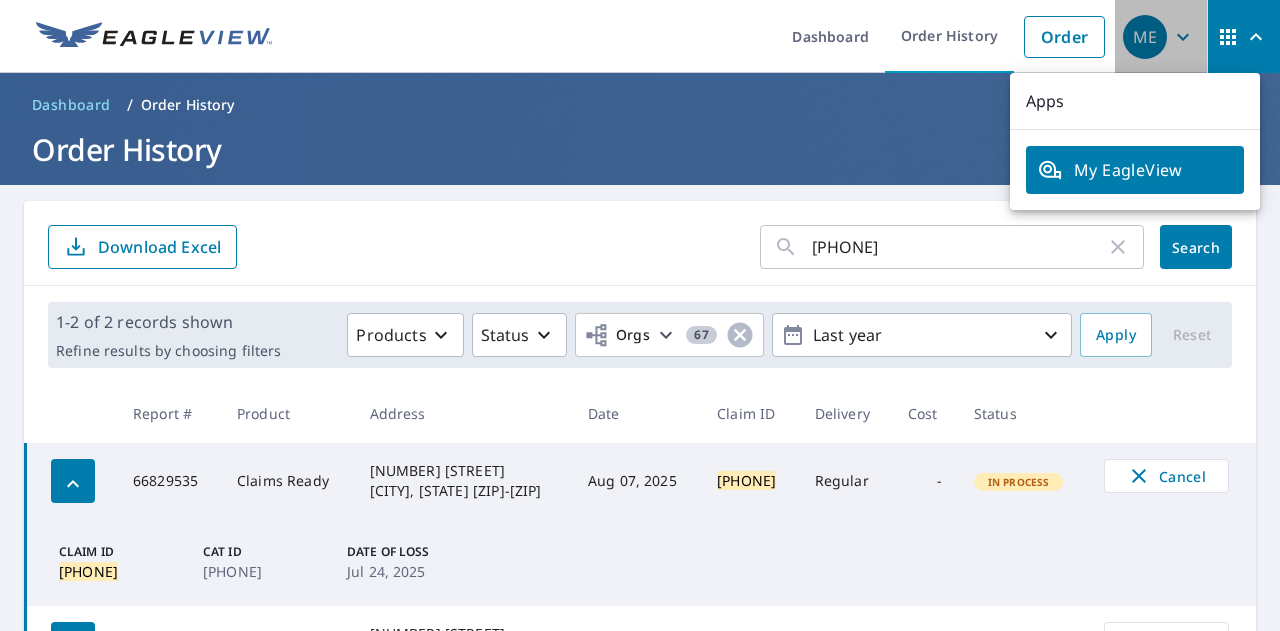 click 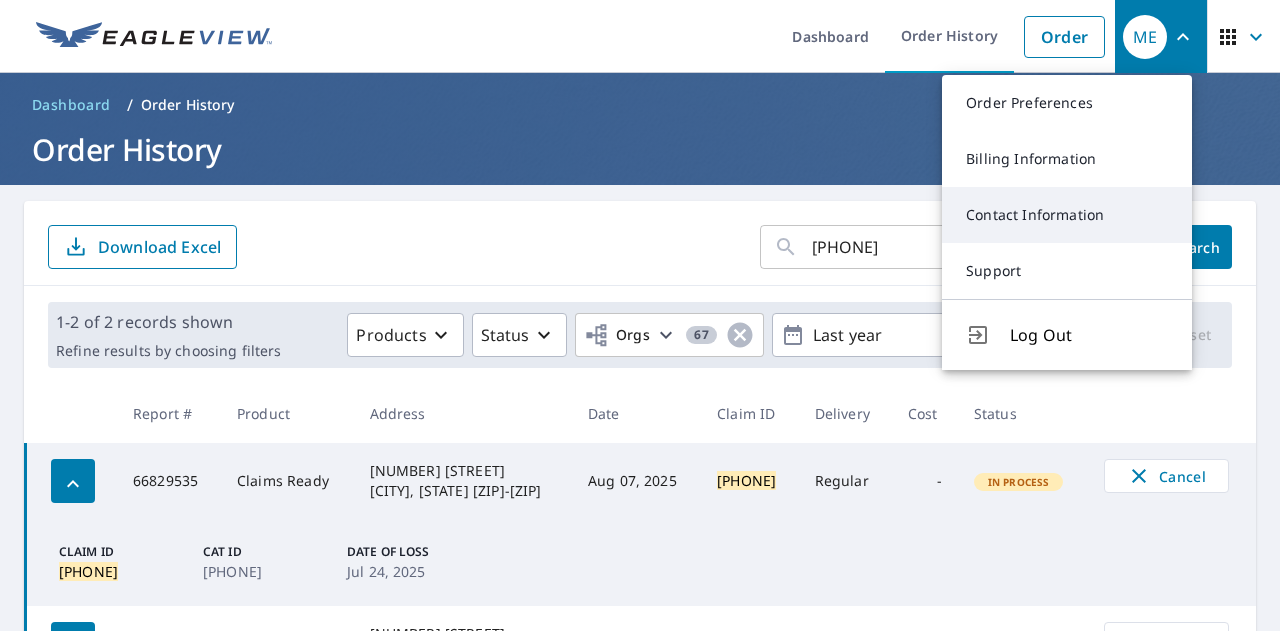 click on "Contact Information" at bounding box center (1067, 215) 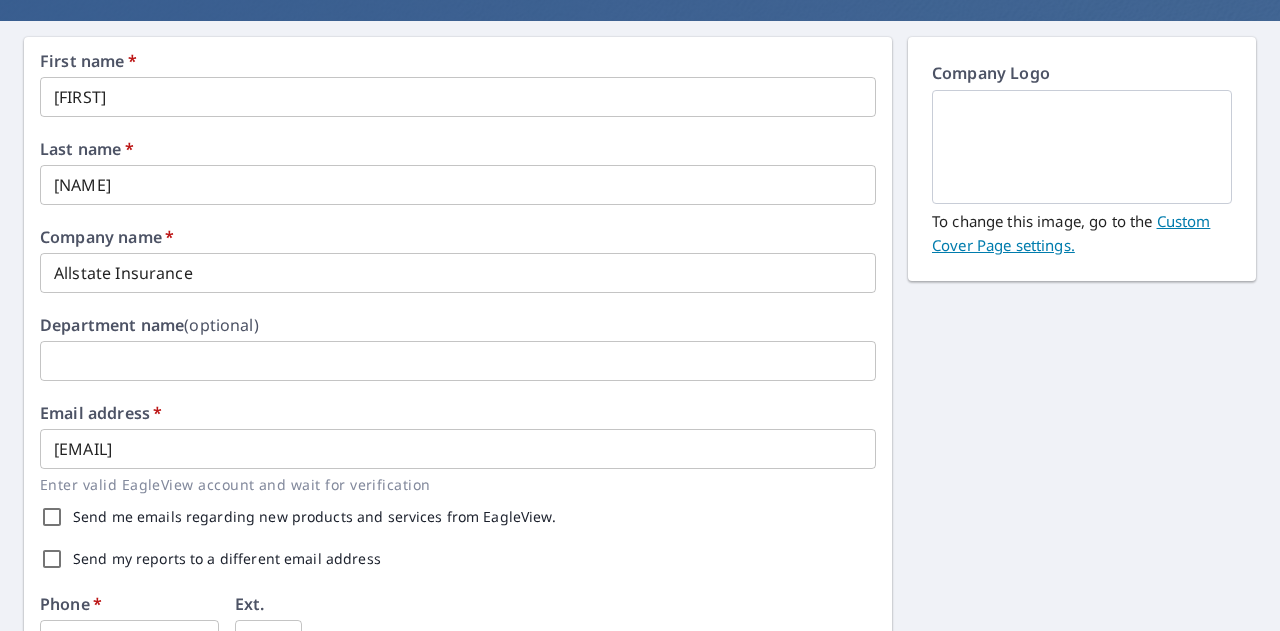 scroll, scrollTop: 0, scrollLeft: 0, axis: both 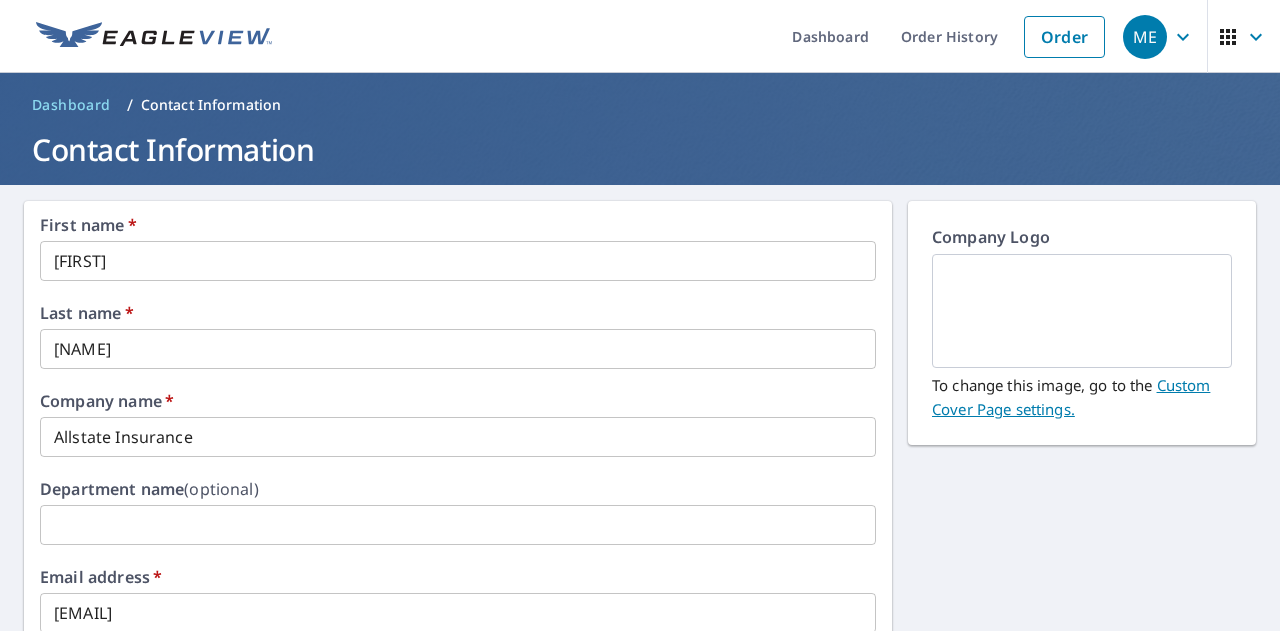 click 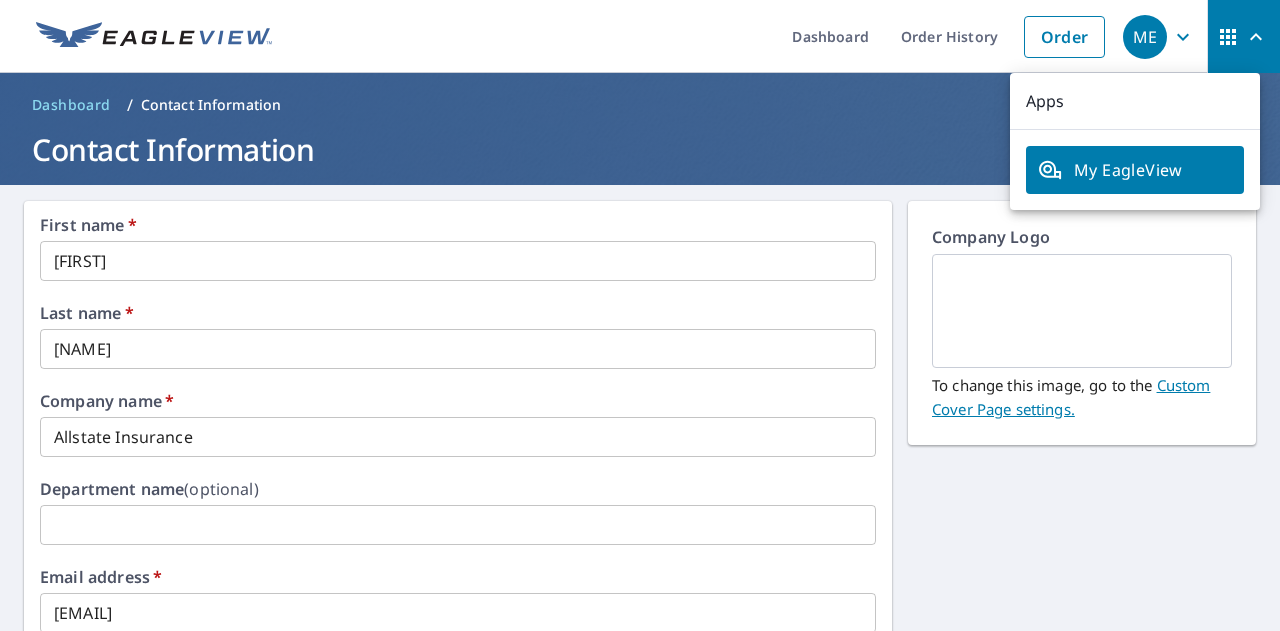 click 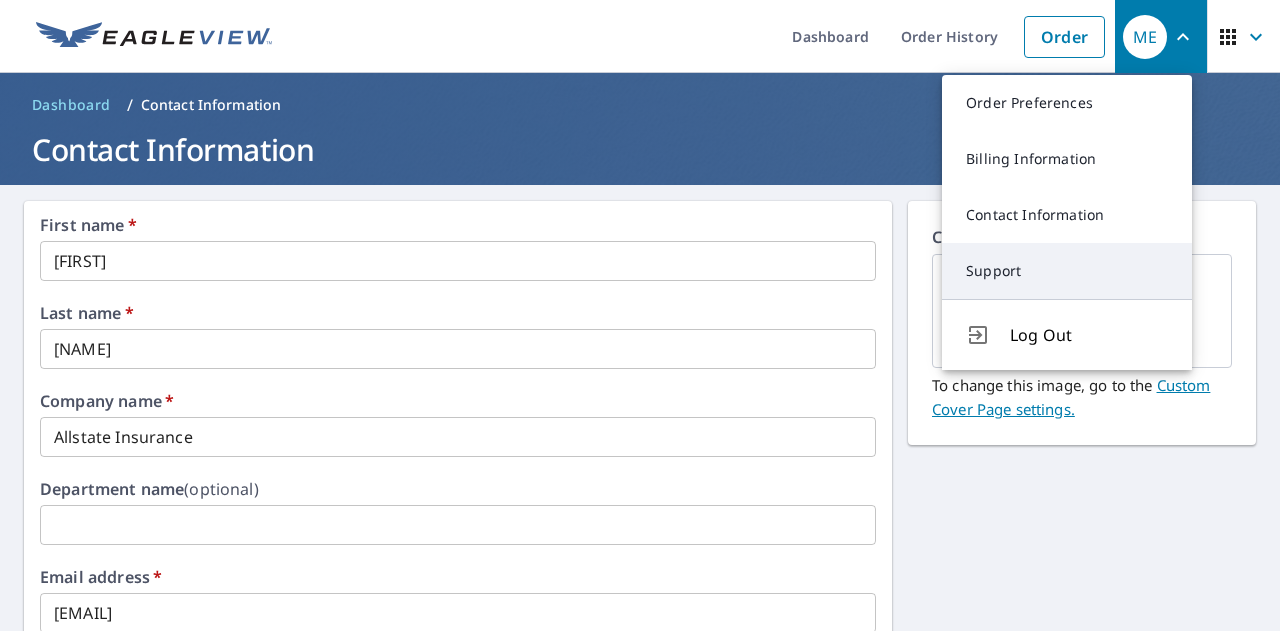 click on "Support" at bounding box center (1067, 271) 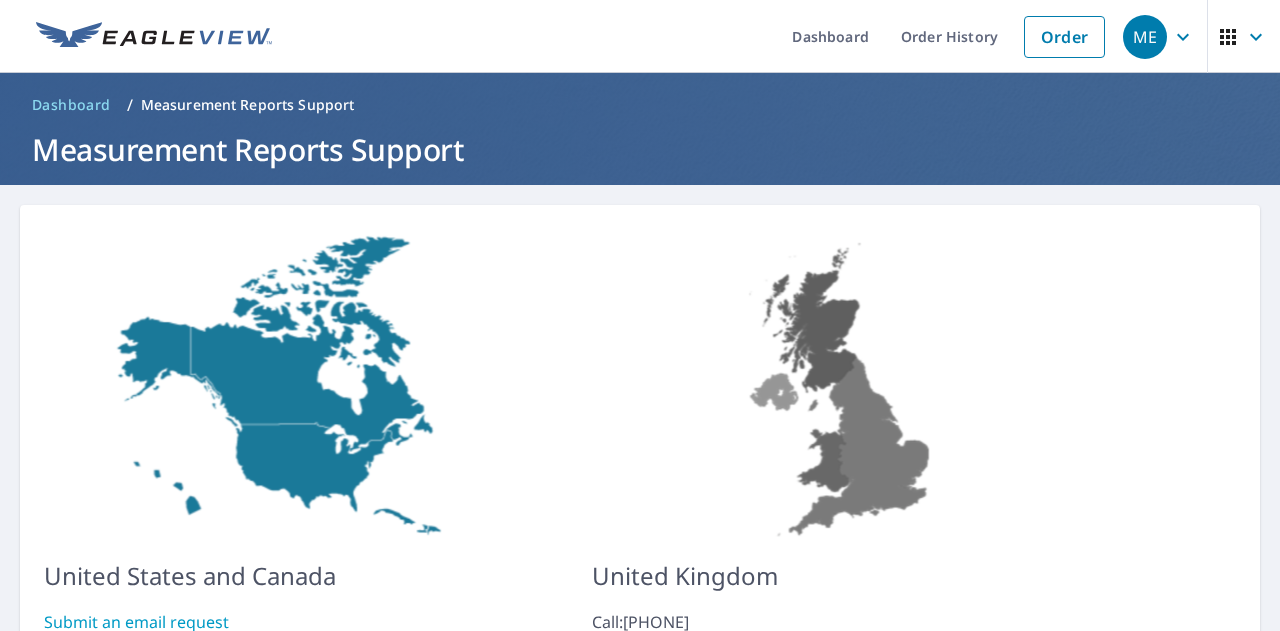 scroll, scrollTop: 177, scrollLeft: 0, axis: vertical 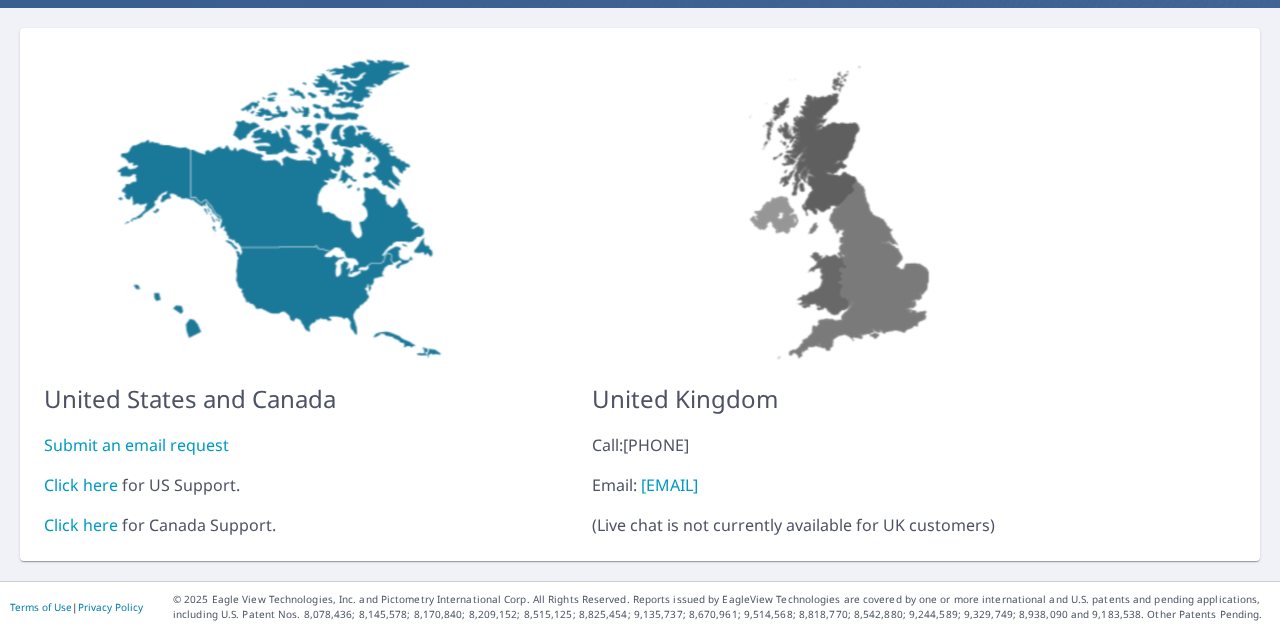 click on "Click here" at bounding box center (81, 485) 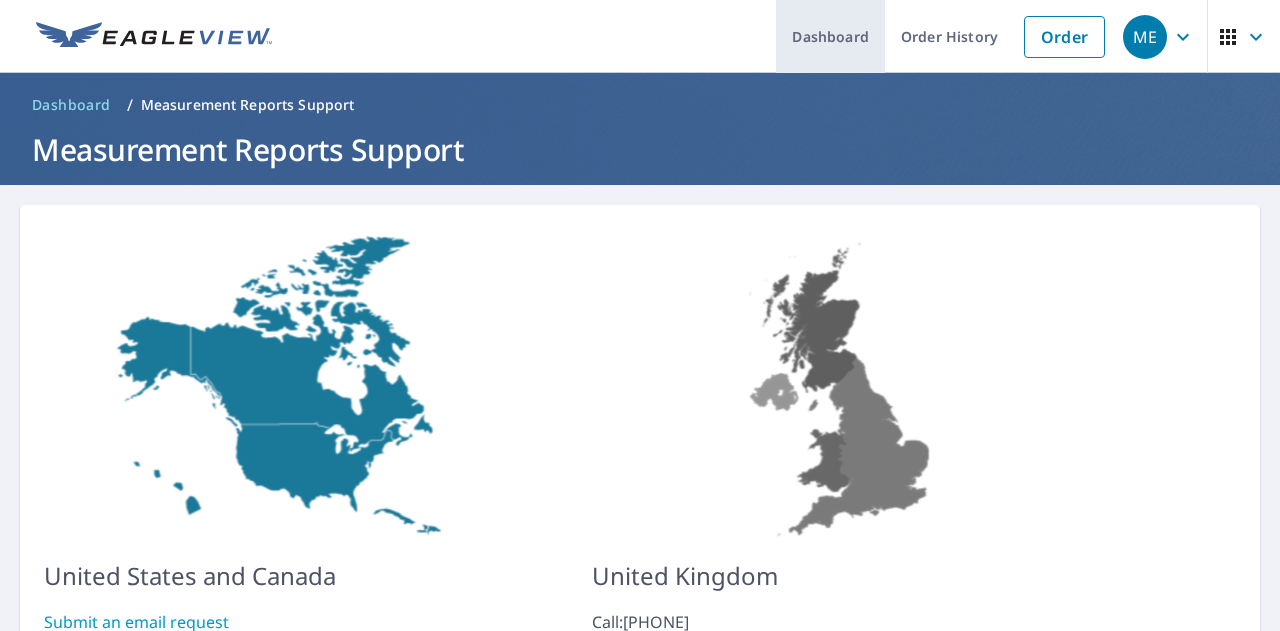 click on "Dashboard" at bounding box center [830, 36] 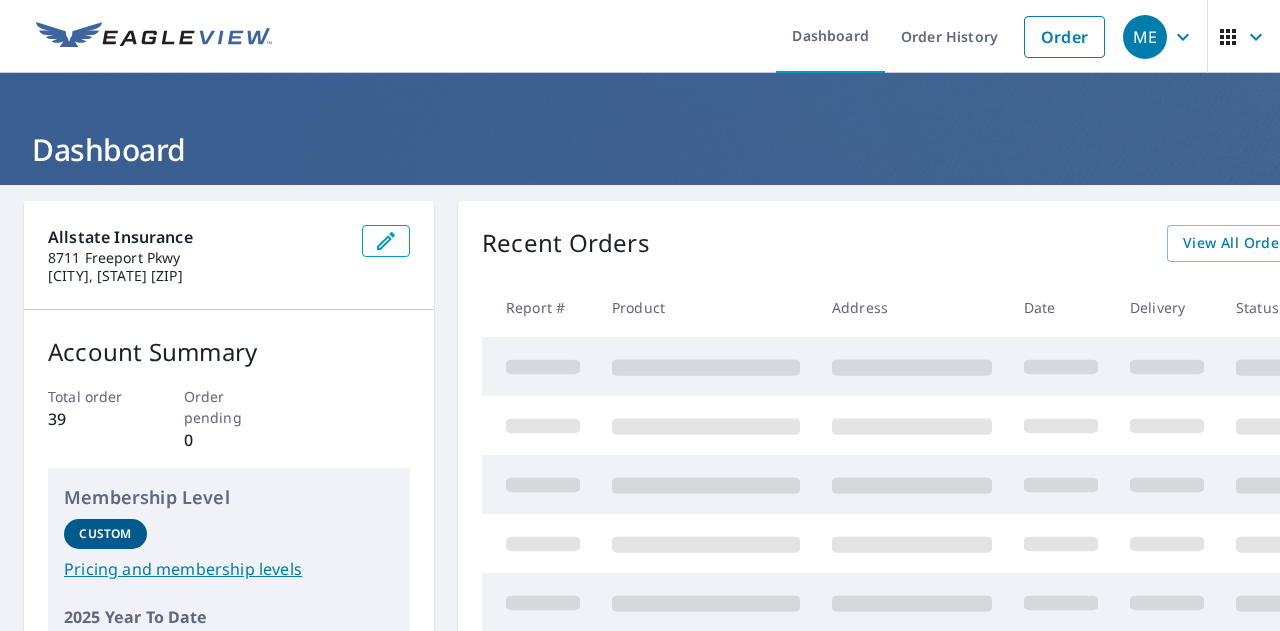 click 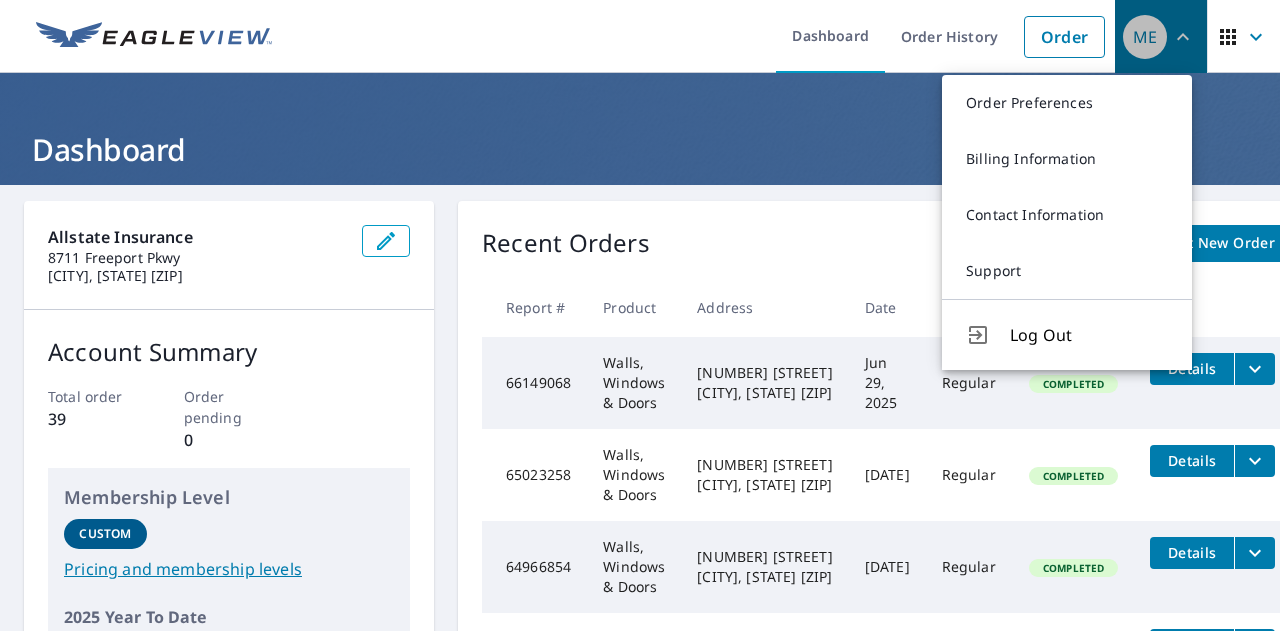 click 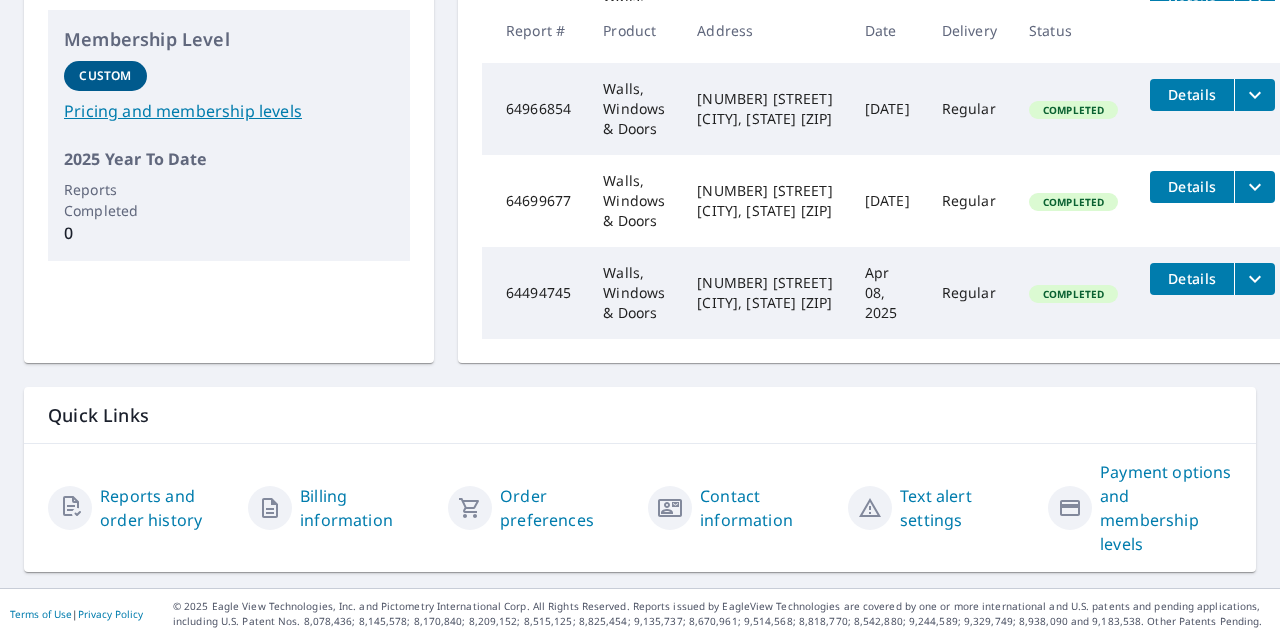 scroll, scrollTop: 480, scrollLeft: 0, axis: vertical 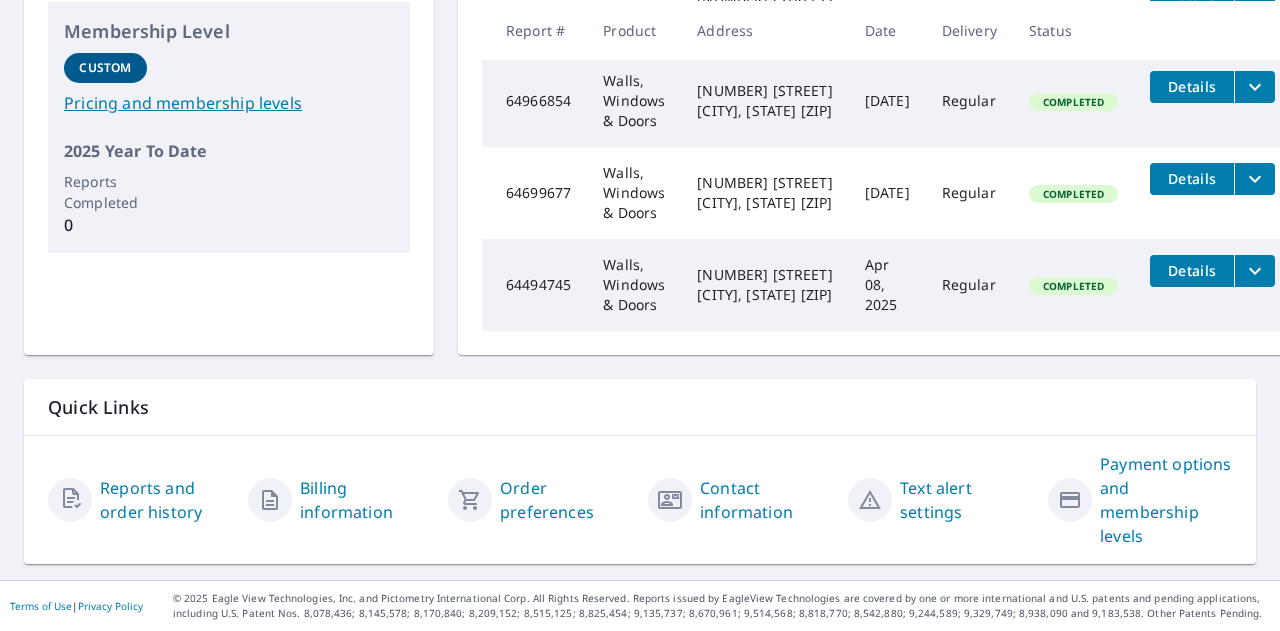 click on "Reports and order history" at bounding box center (166, 500) 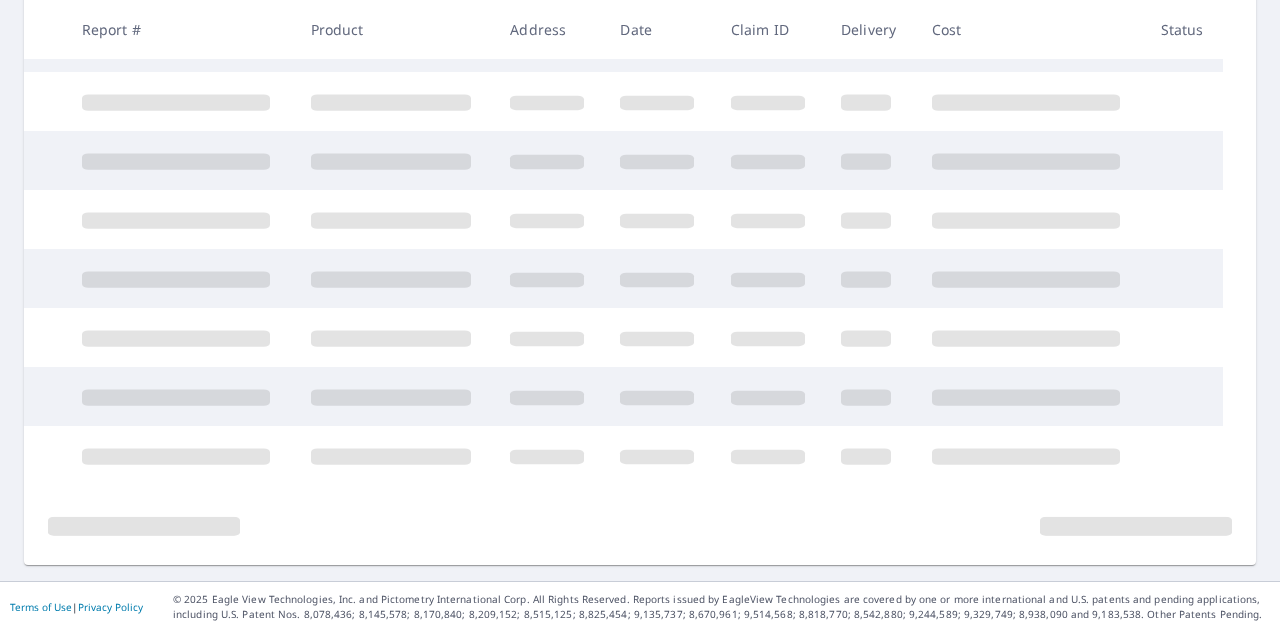 scroll, scrollTop: 0, scrollLeft: 0, axis: both 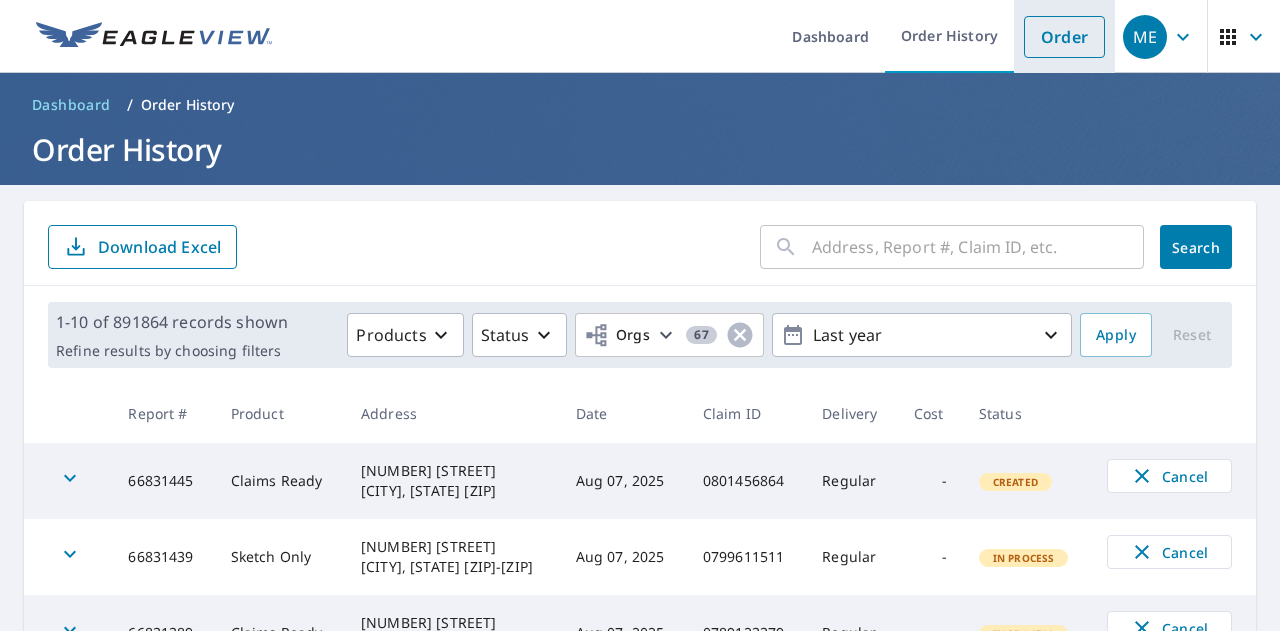 click on "Order" at bounding box center (1064, 37) 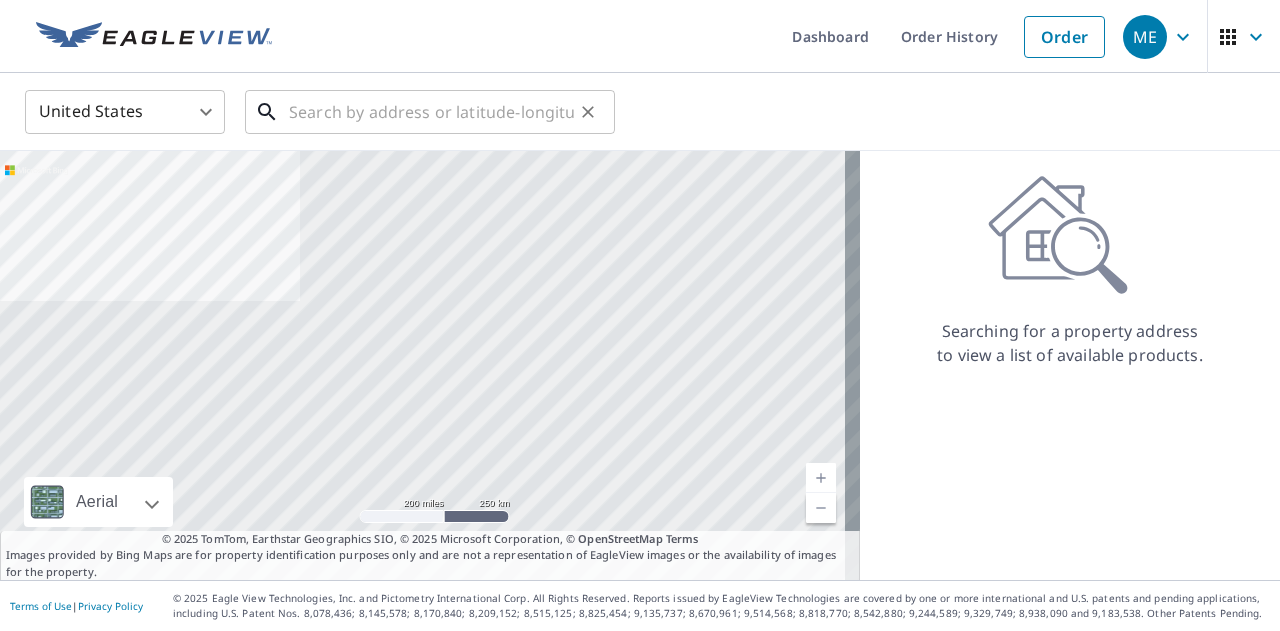 click at bounding box center [431, 112] 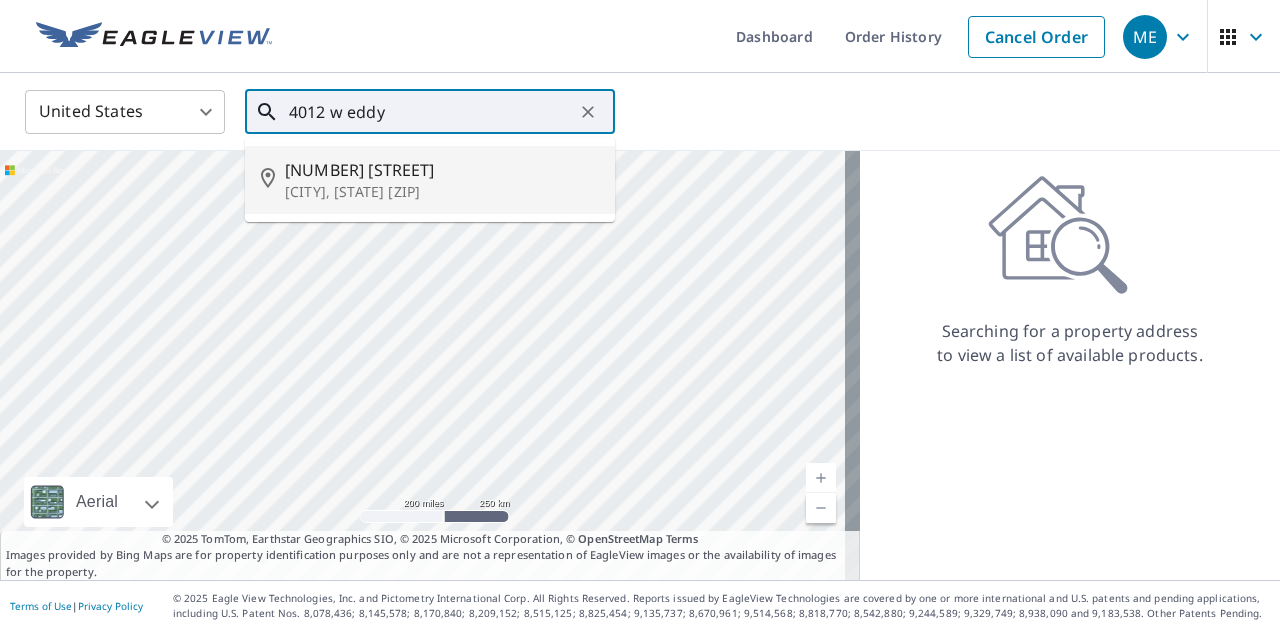 click on "4012 W Eddy St" at bounding box center (442, 170) 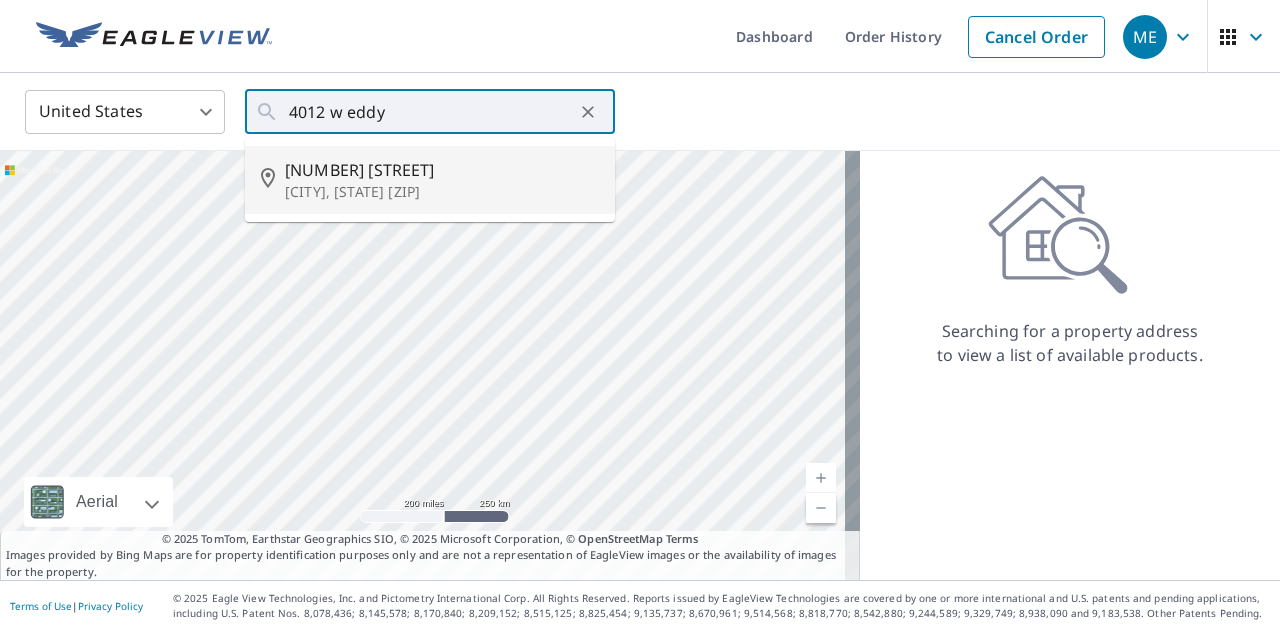 type on "4012 W Eddy St Chicago, IL 60641" 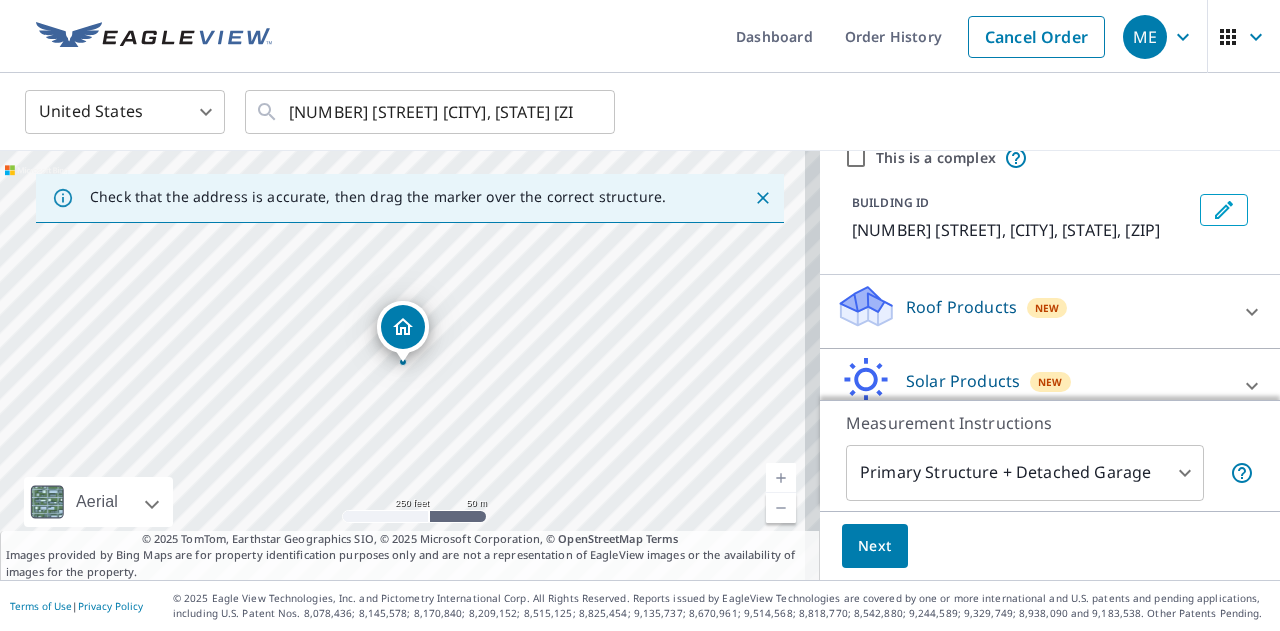scroll, scrollTop: 0, scrollLeft: 0, axis: both 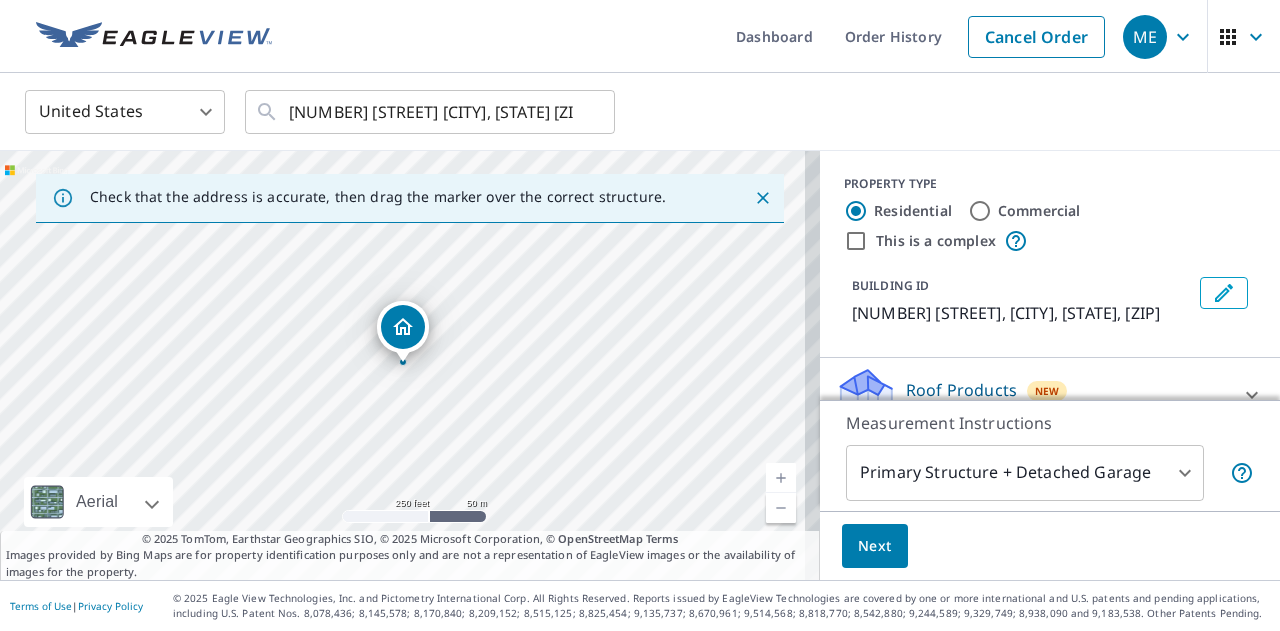 click on "Next" at bounding box center (875, 546) 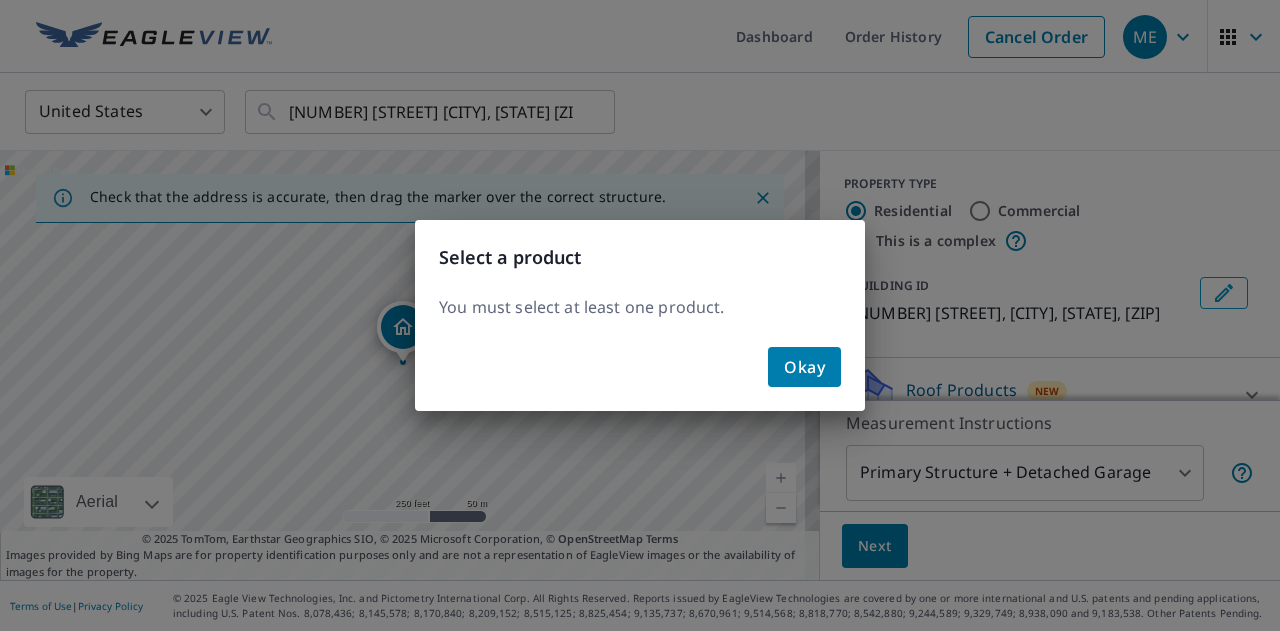 click on "Okay" at bounding box center (804, 367) 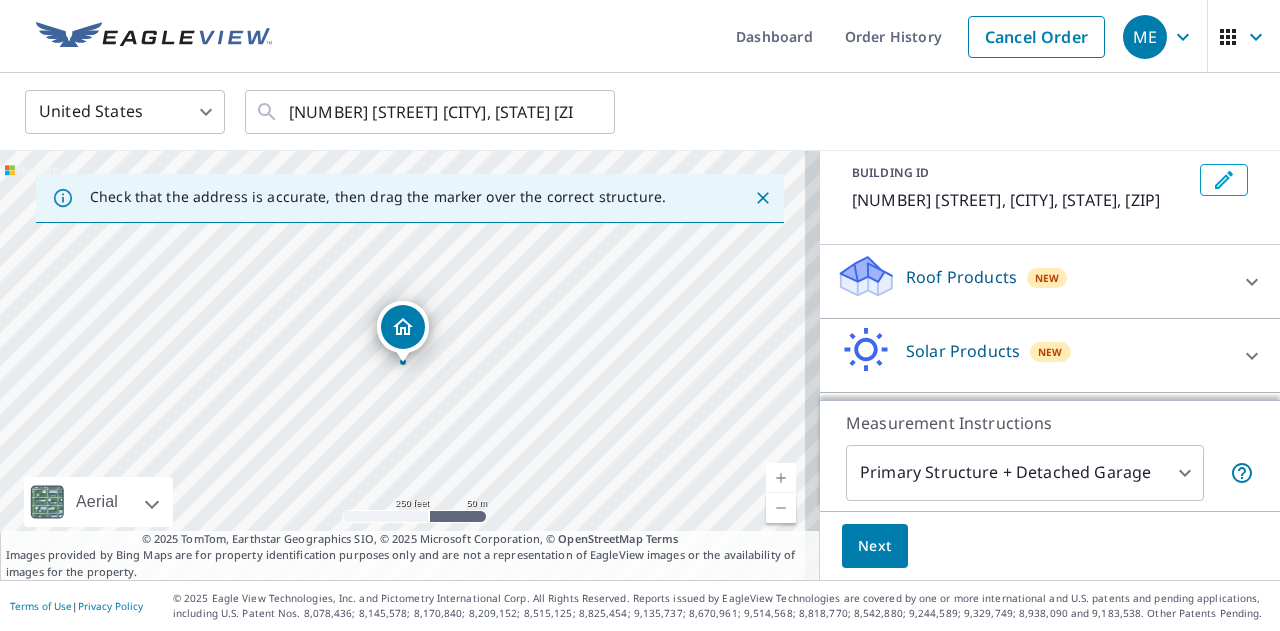 scroll, scrollTop: 178, scrollLeft: 0, axis: vertical 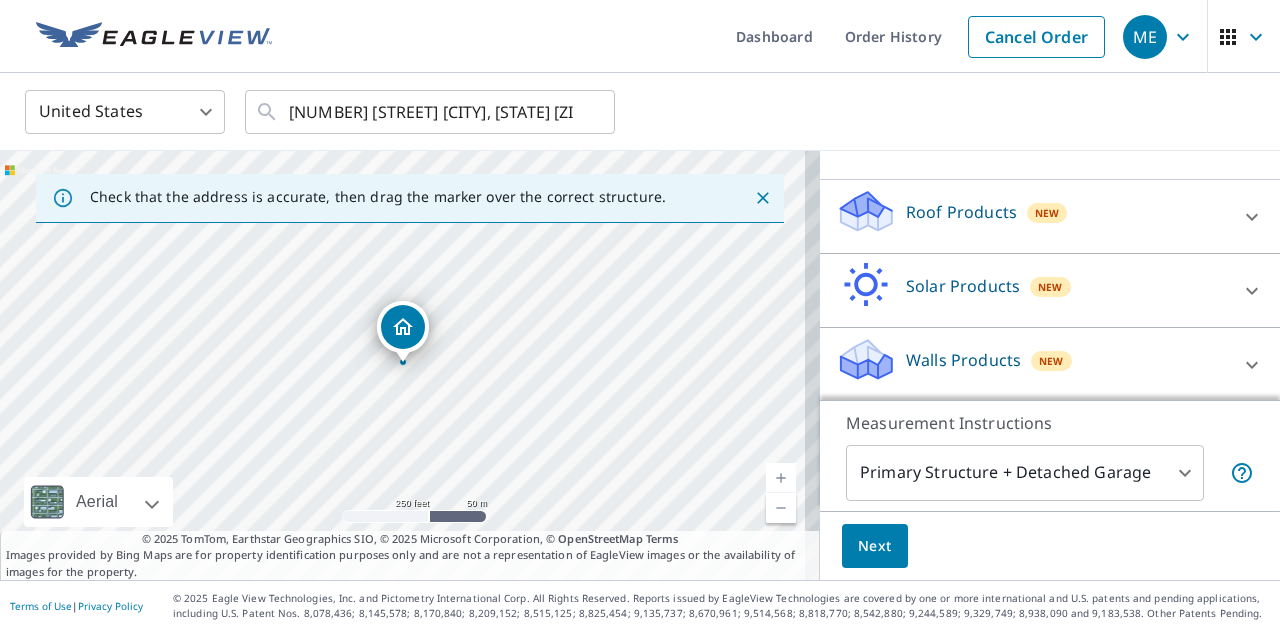 click on "ME ME
Dashboard Order History Cancel Order ME United States US ​ 4012 W Eddy St Chicago, IL 60641 ​ Check that the address is accurate, then drag the marker over the correct structure. 4012 W Eddy St Chicago, IL 60641 Aerial Road A standard road map Aerial A detailed look from above Labels Labels 250 feet 50 m © 2025 TomTom, © Vexcel Imaging, © 2025 Microsoft Corporation,  © OpenStreetMap Terms © 2025 TomTom, Earthstar Geographics SIO, © 2025 Microsoft Corporation, ©   OpenStreetMap   Terms Images provided by Bing Maps are for property identification purposes only and are not a representation of EagleView images or the availability of images for the property. PROPERTY TYPE Residential Commercial This is a complex BUILDING ID 4012 W Eddy St, Chicago, IL, 60641 Roof Products New ClaimsReady™ Bid Perfect™ Solar Products New TrueDesign for Sales TrueDesign for Planning Walls Products New Walls, Windows & Doors Measurement Instructions Primary Structure + Detached Garage 1 ​ Next  |" at bounding box center [640, 315] 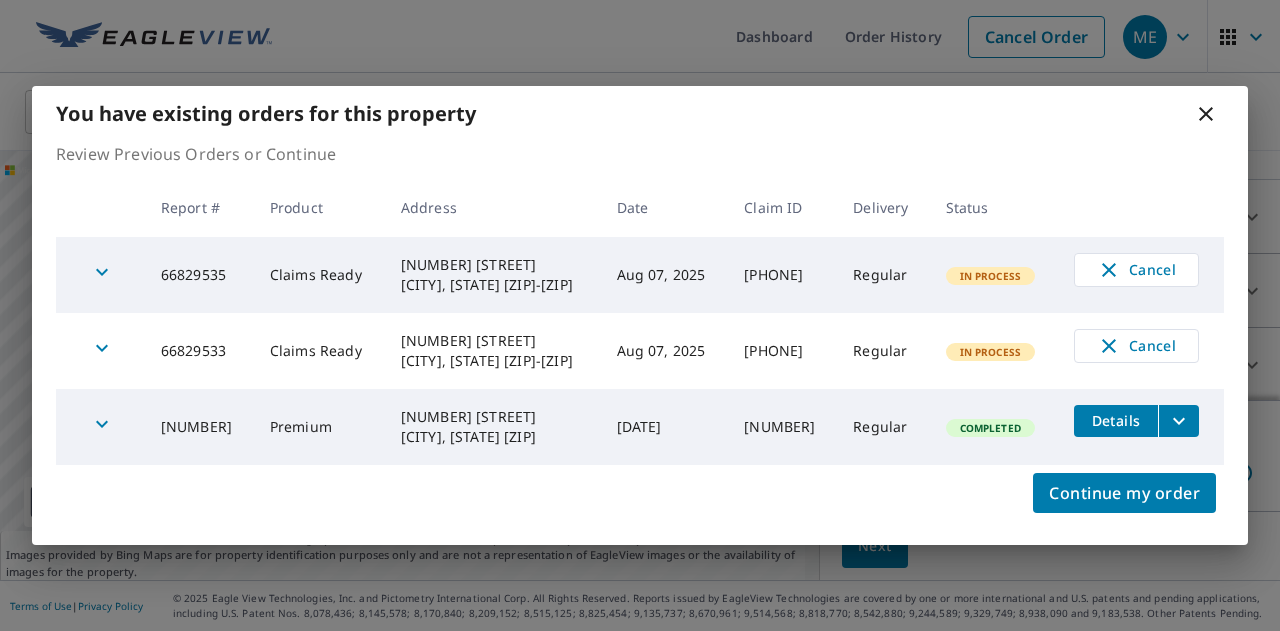 click on "Claims Ready" at bounding box center [319, 351] 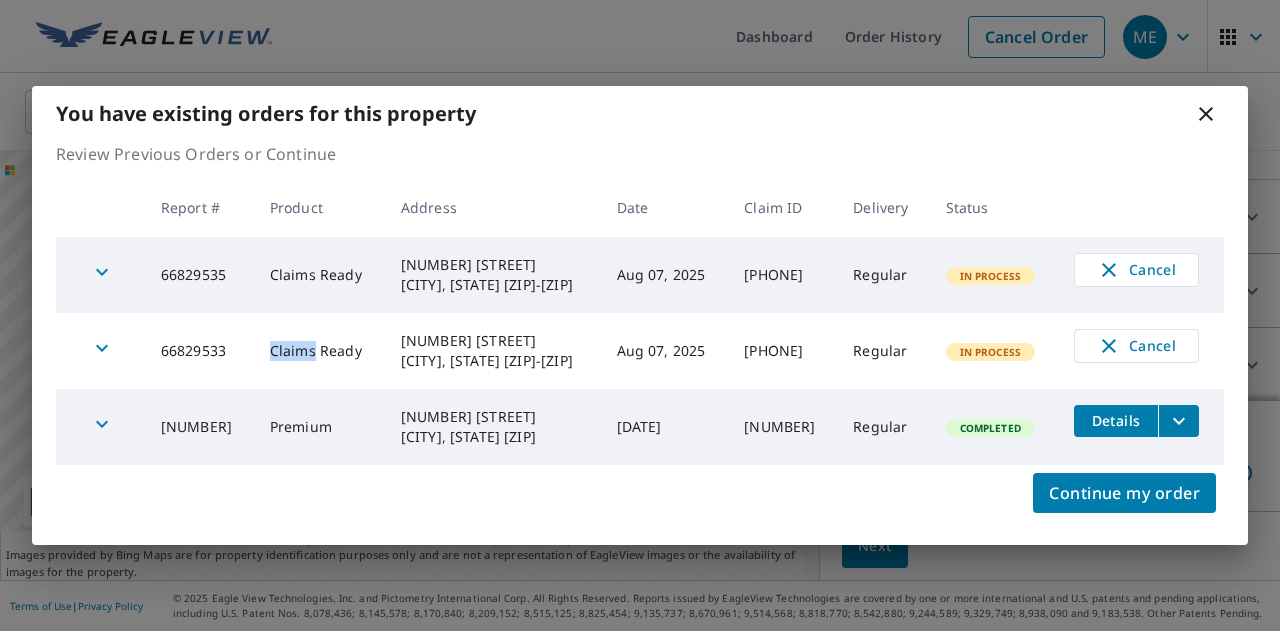 click on "Claims Ready" at bounding box center (319, 351) 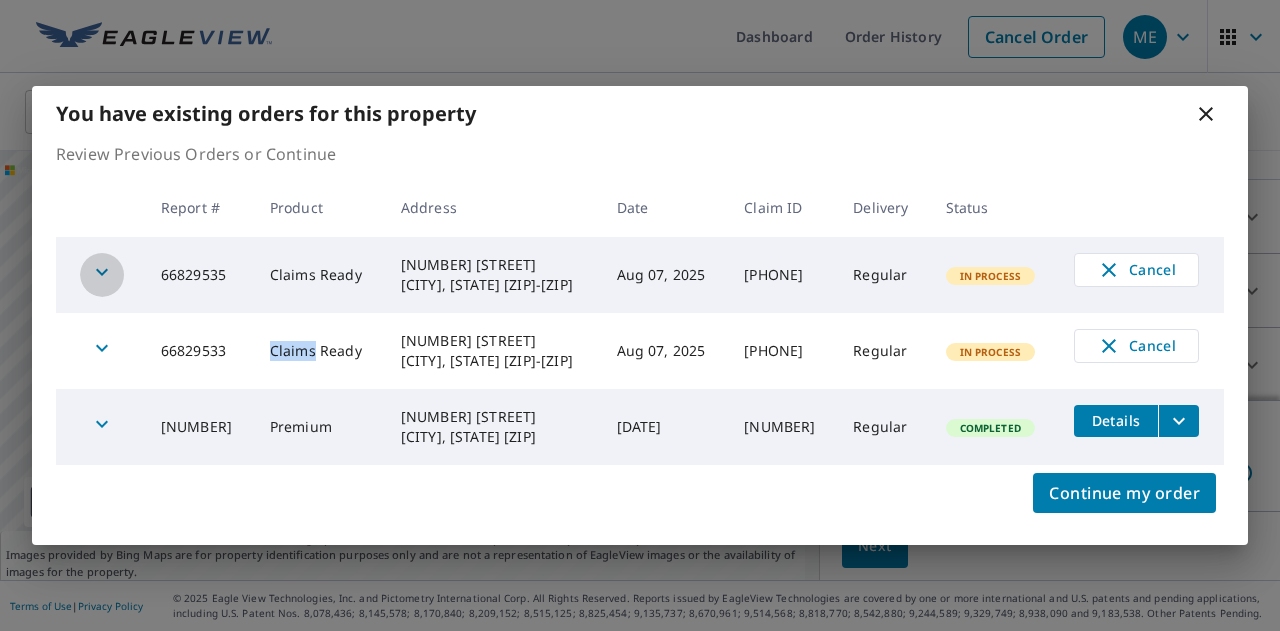 click at bounding box center (102, 275) 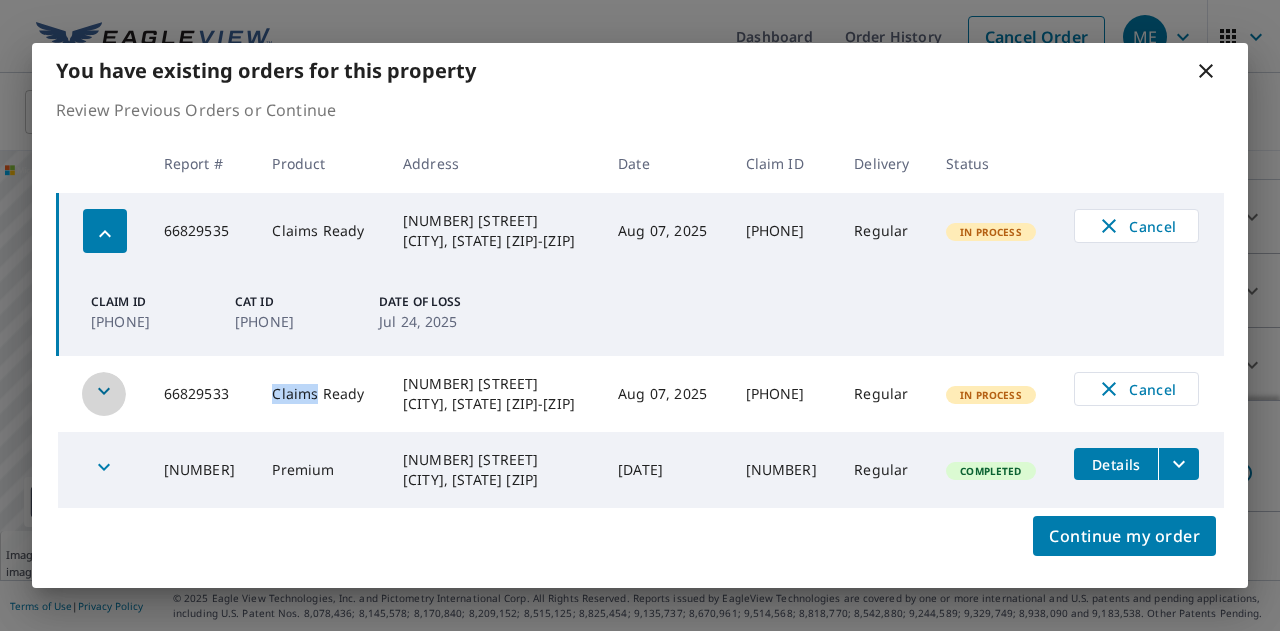 click 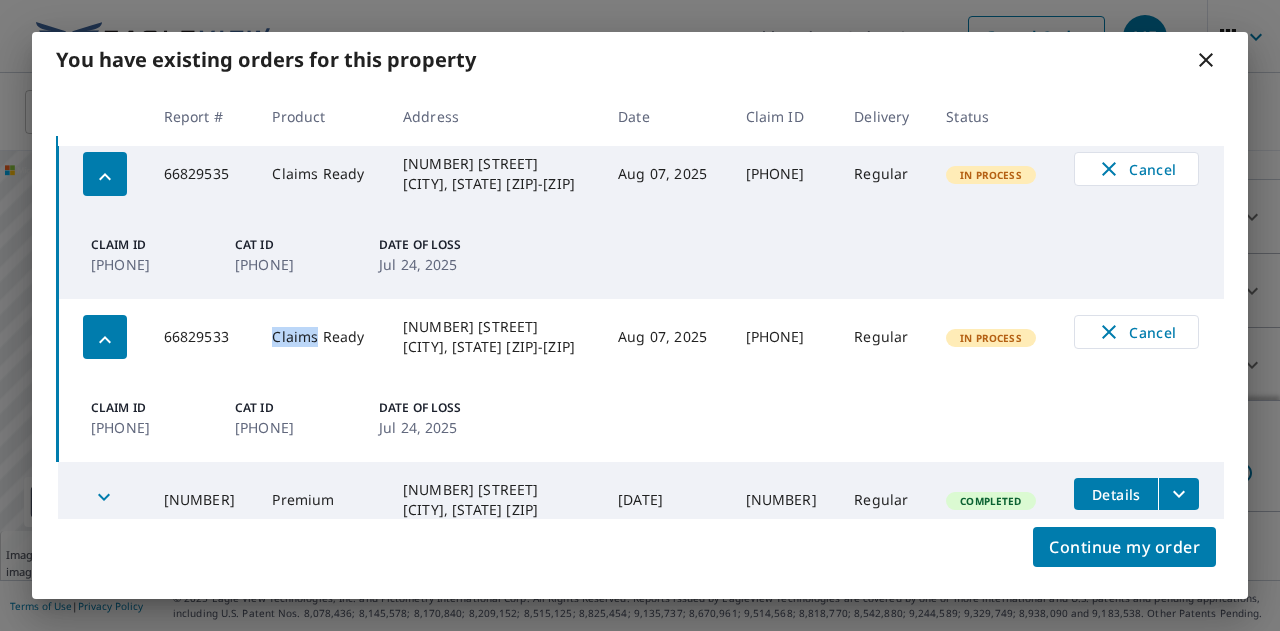 scroll, scrollTop: 65, scrollLeft: 0, axis: vertical 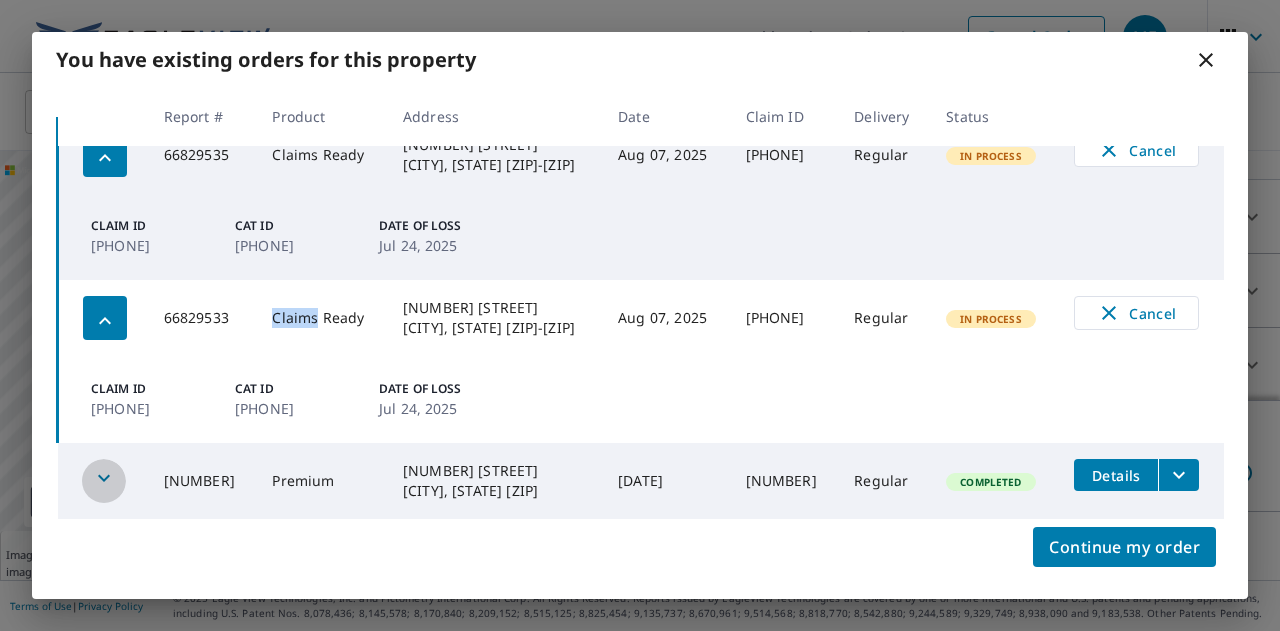 click at bounding box center (104, 481) 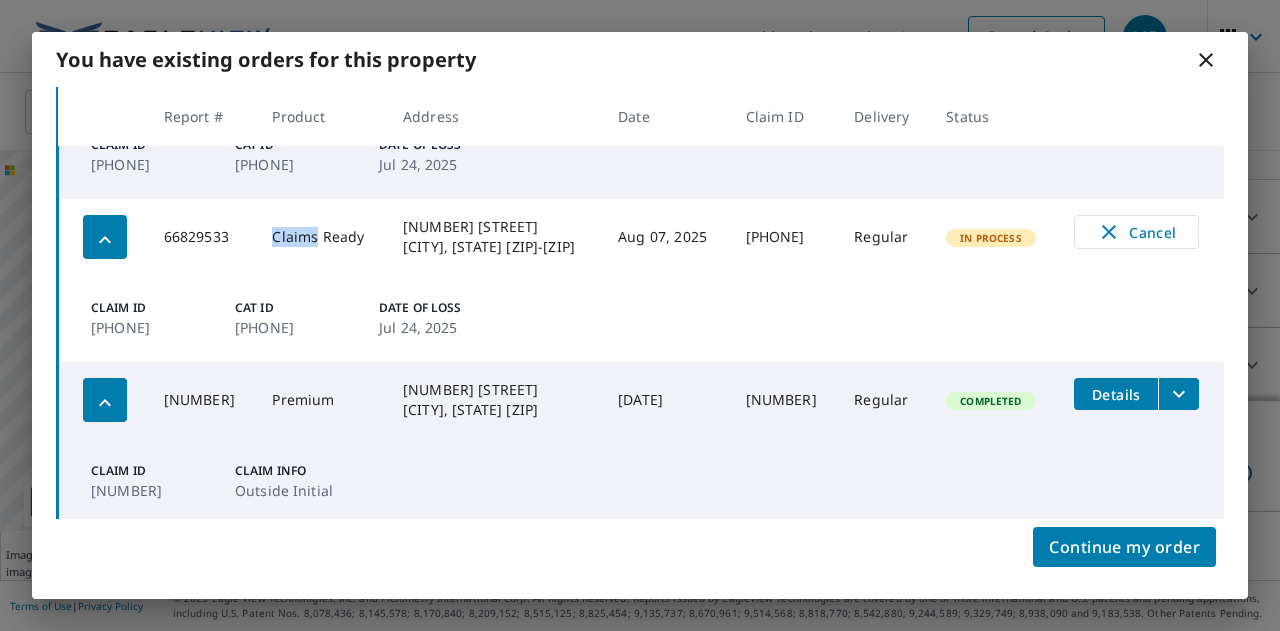 scroll, scrollTop: 152, scrollLeft: 0, axis: vertical 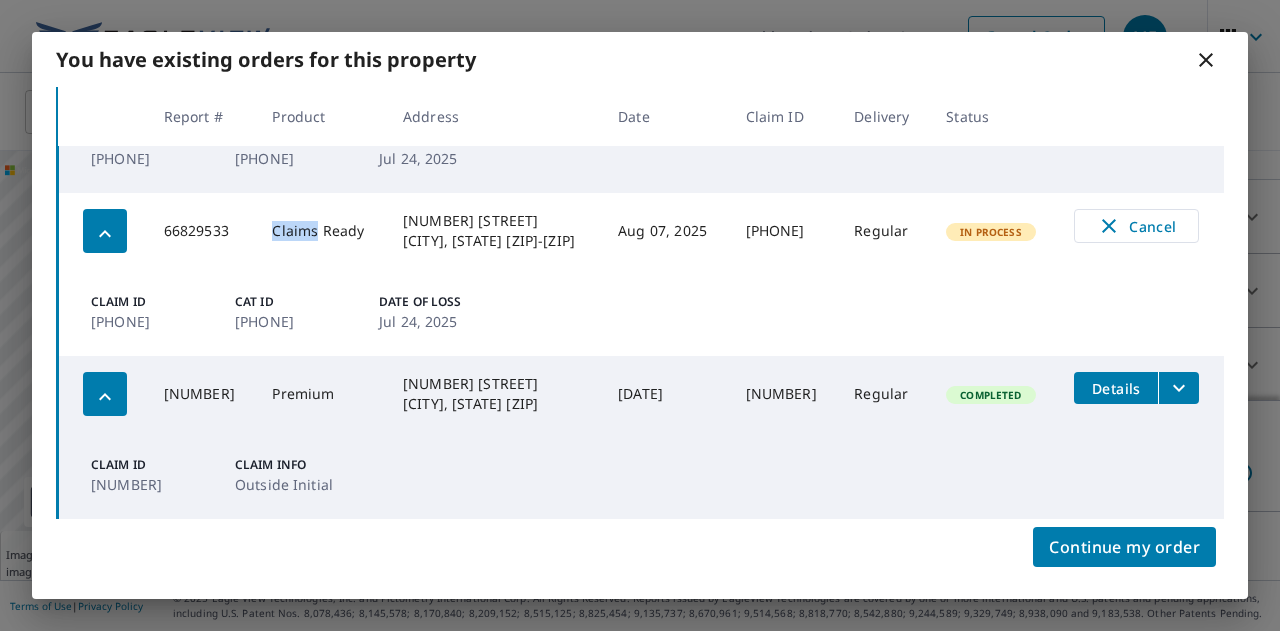 click 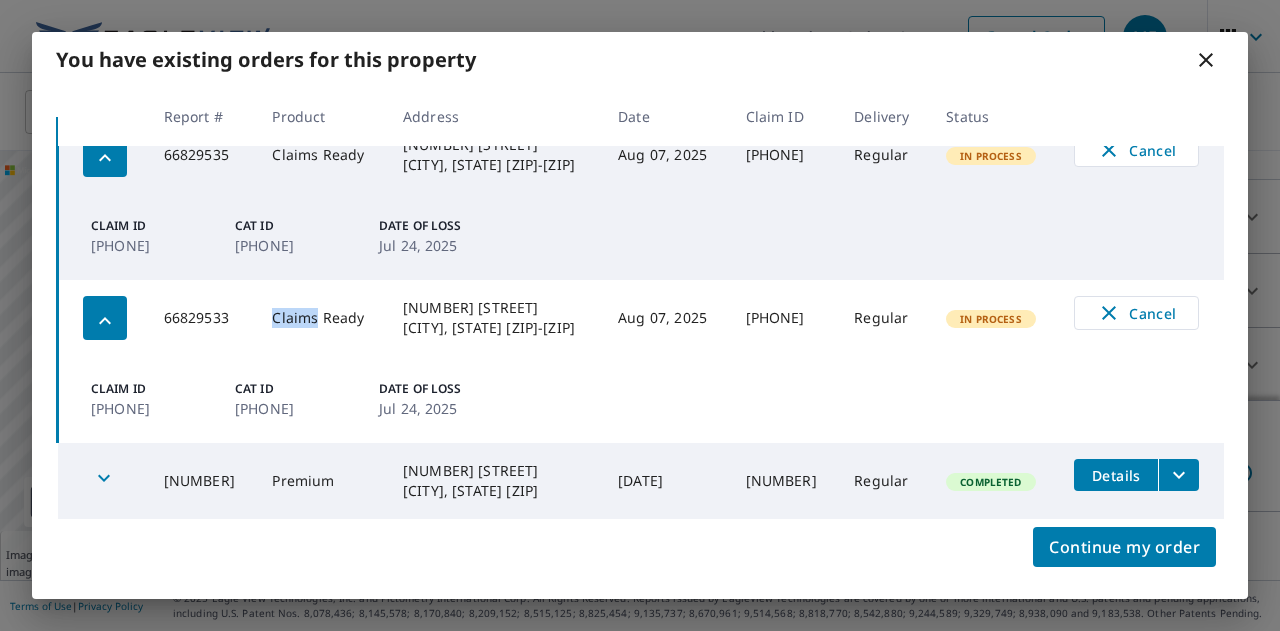scroll, scrollTop: 65, scrollLeft: 0, axis: vertical 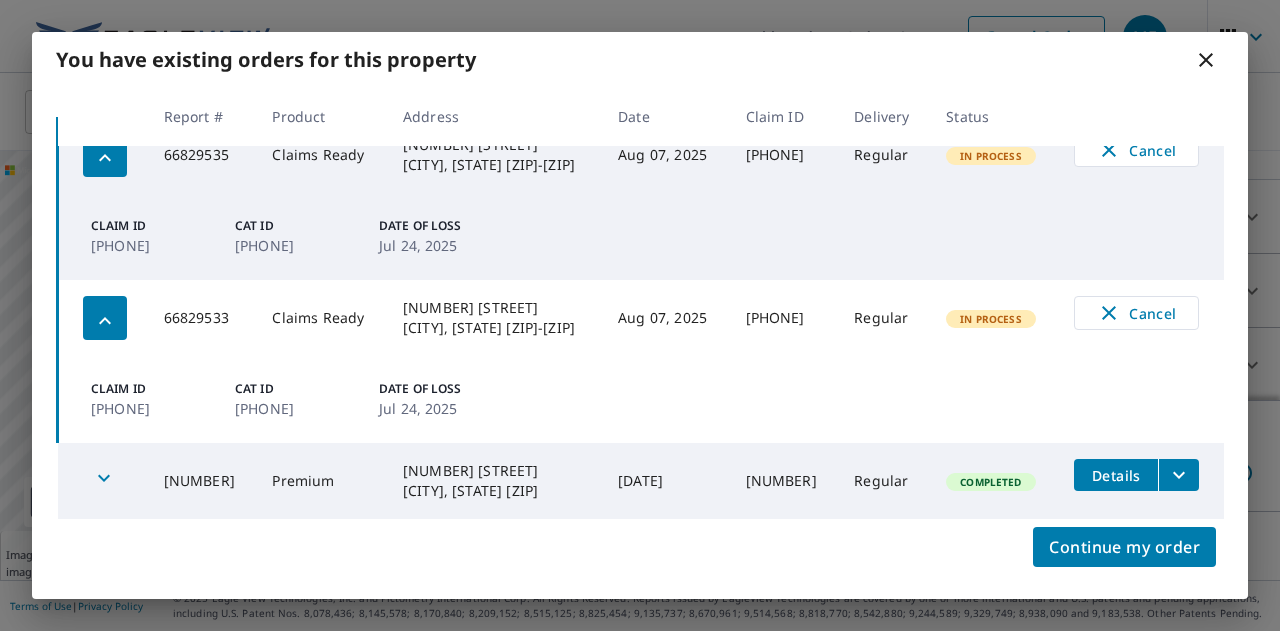 click on "Claim ID 0800780835 Cat ID 0725202543 Date of Loss Jul 24, 2025" at bounding box center [641, 399] 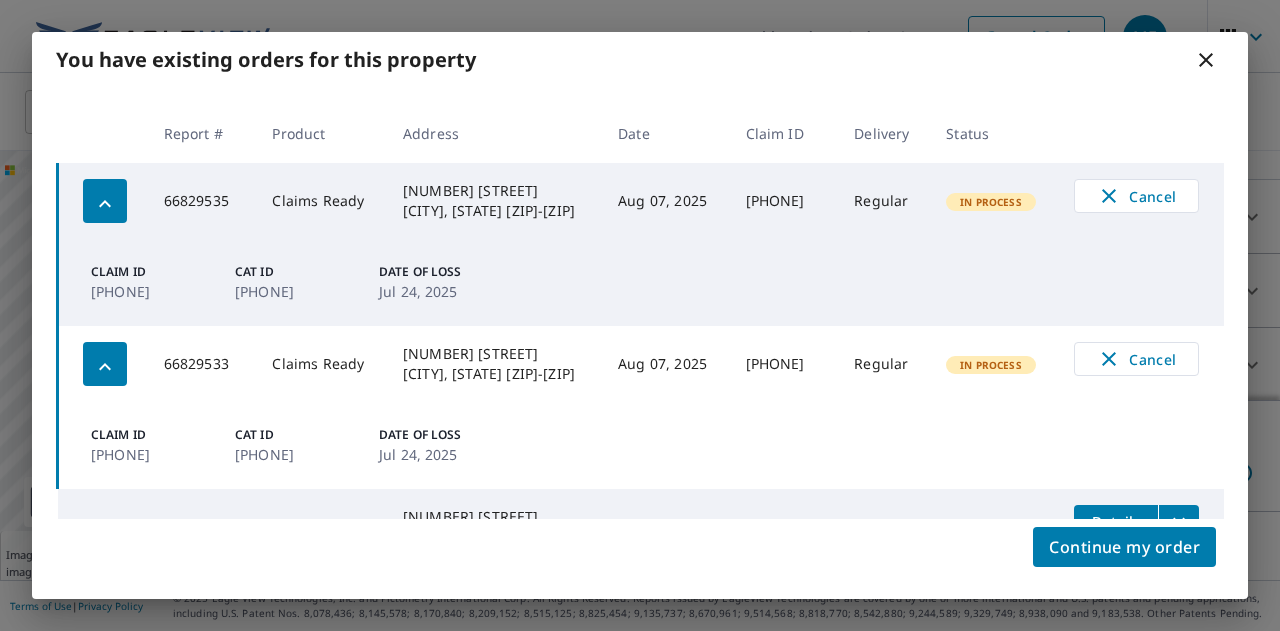 scroll, scrollTop: 0, scrollLeft: 0, axis: both 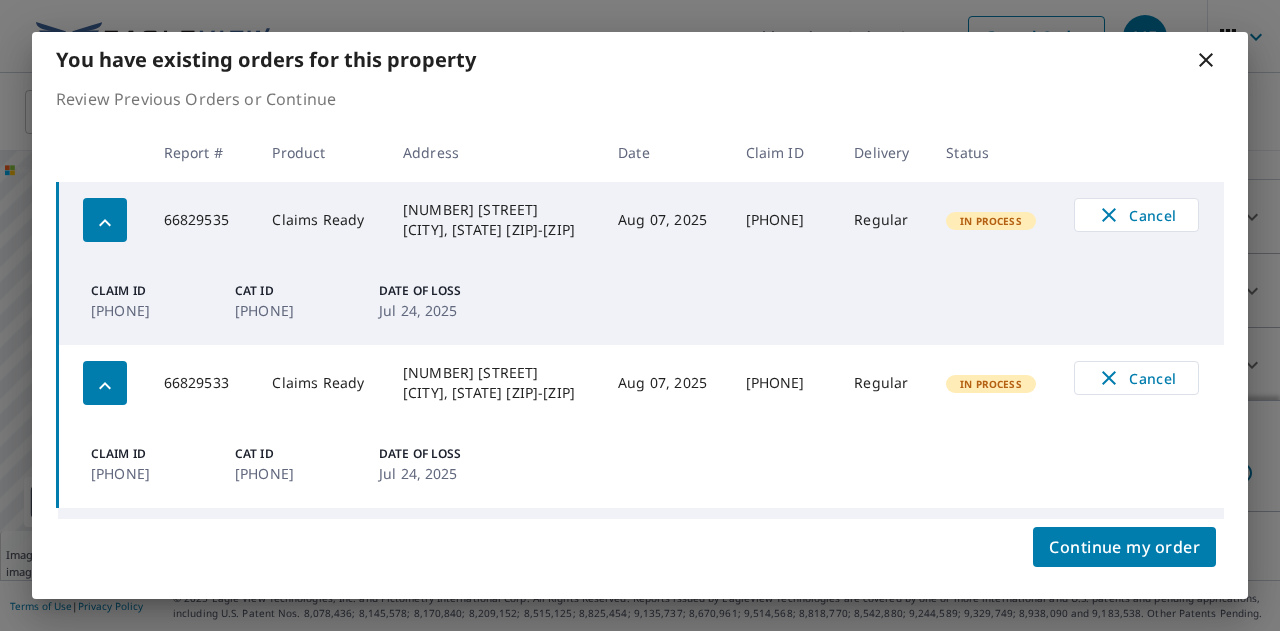 click on "Regular" at bounding box center [884, 383] 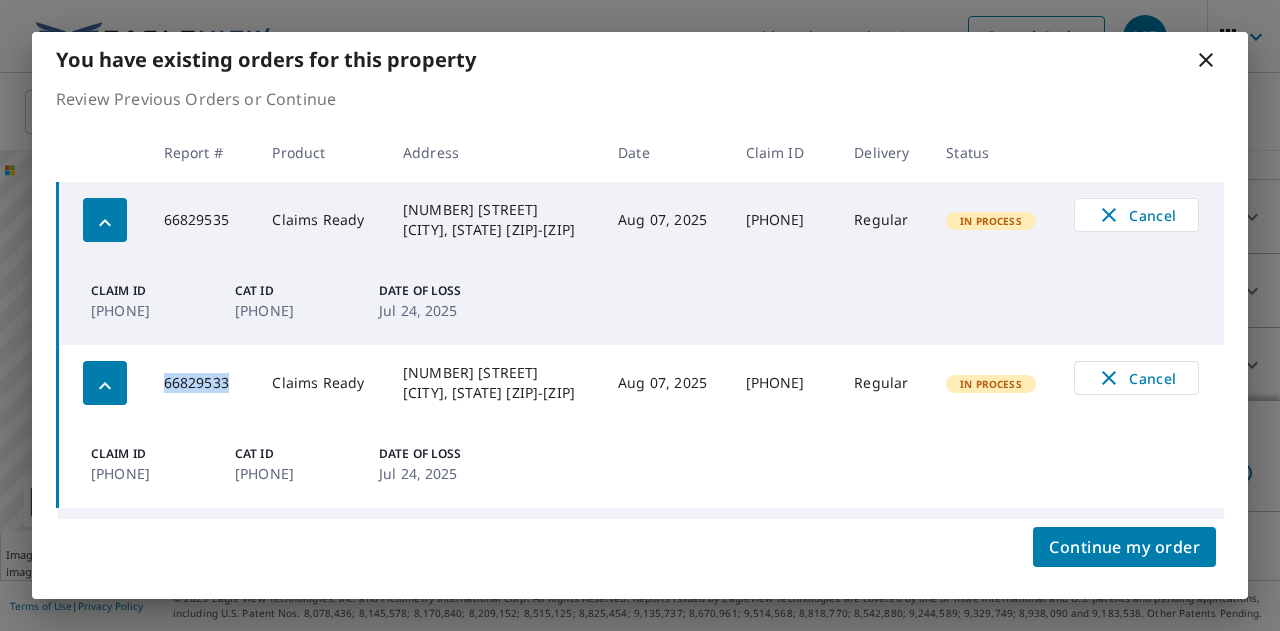 click on "66829533" at bounding box center [202, 383] 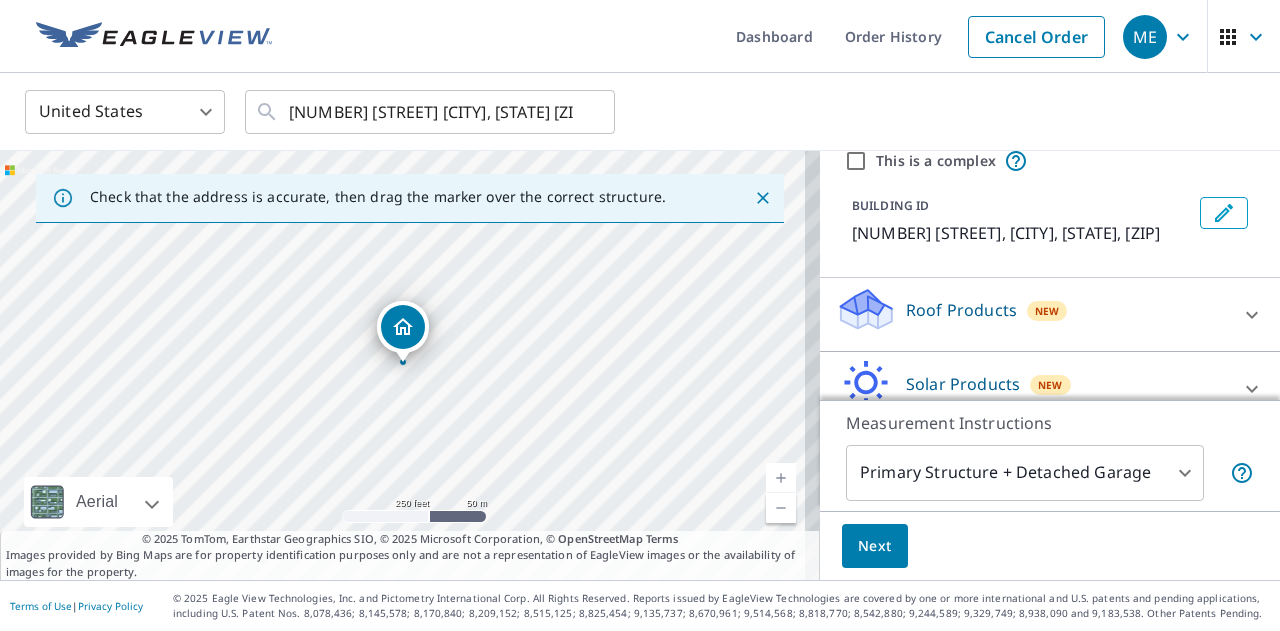 scroll, scrollTop: 0, scrollLeft: 0, axis: both 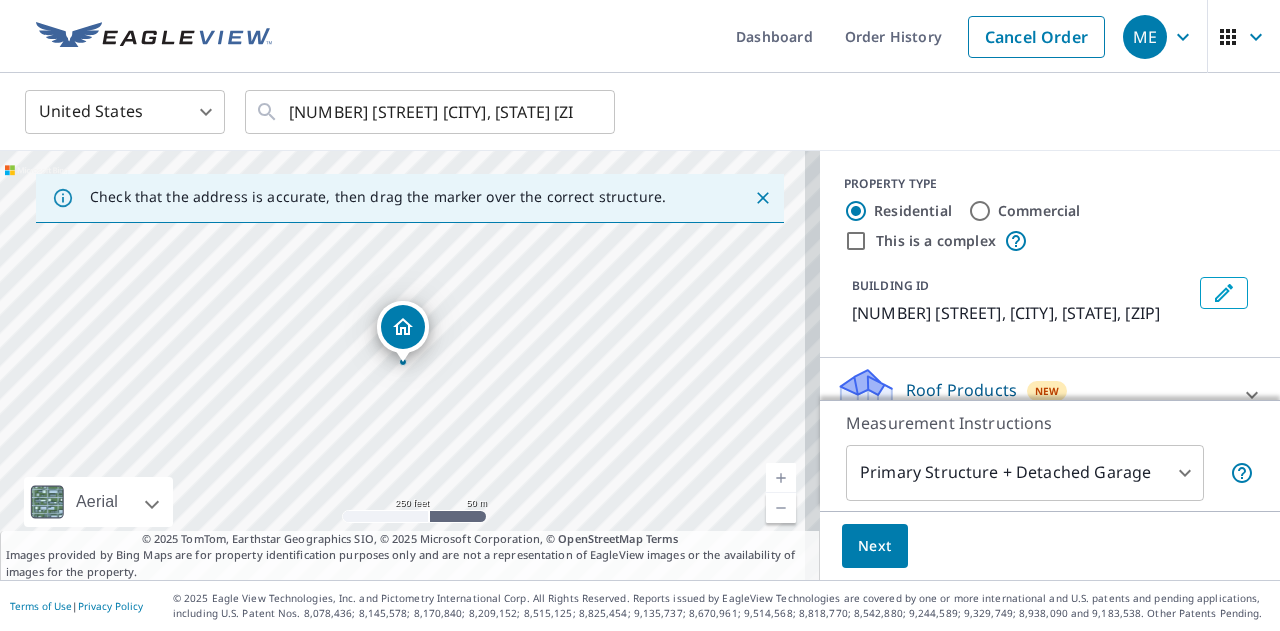 click 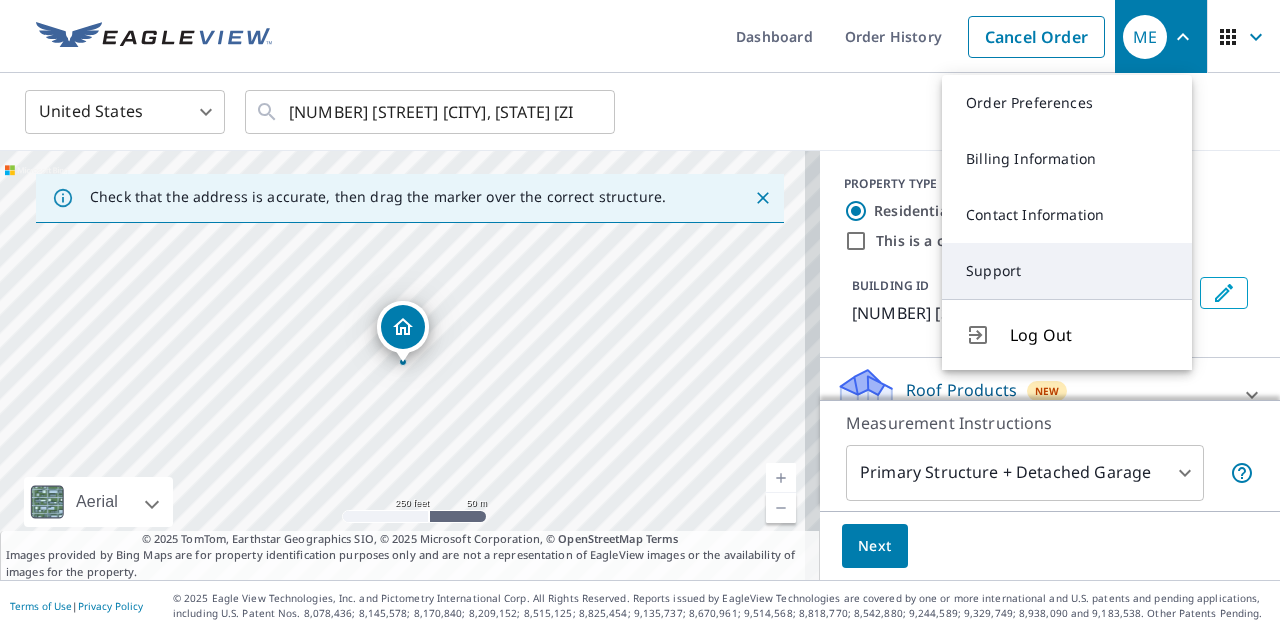 click on "Support" at bounding box center [1067, 271] 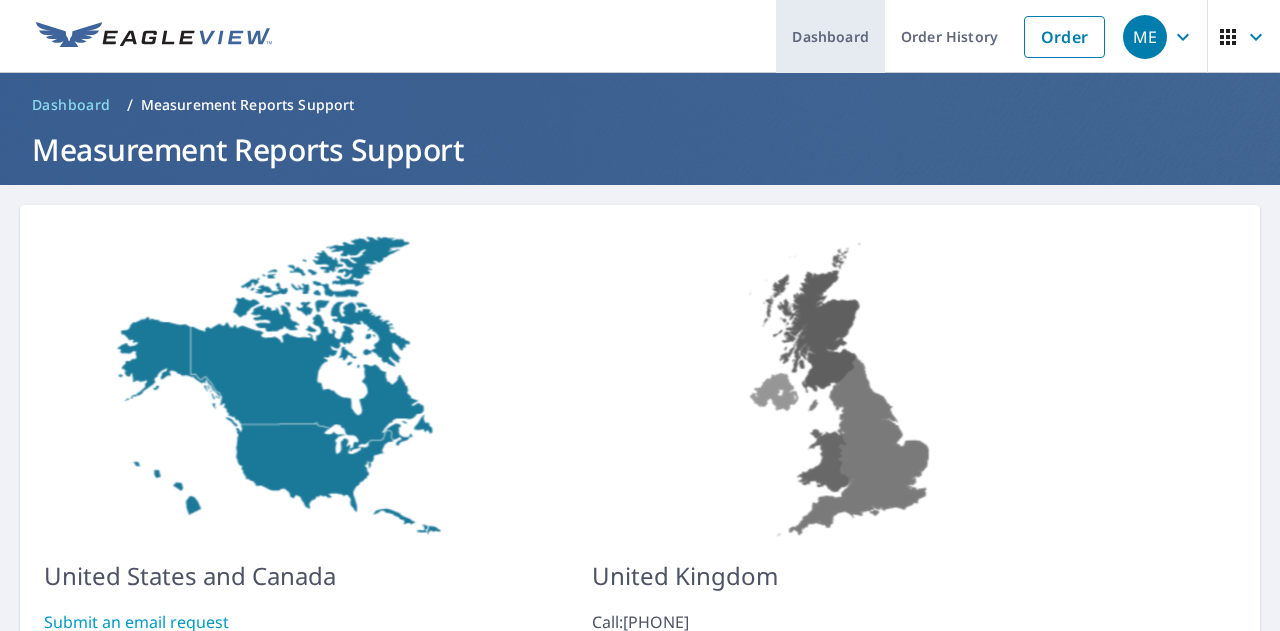 click on "Dashboard" at bounding box center [830, 36] 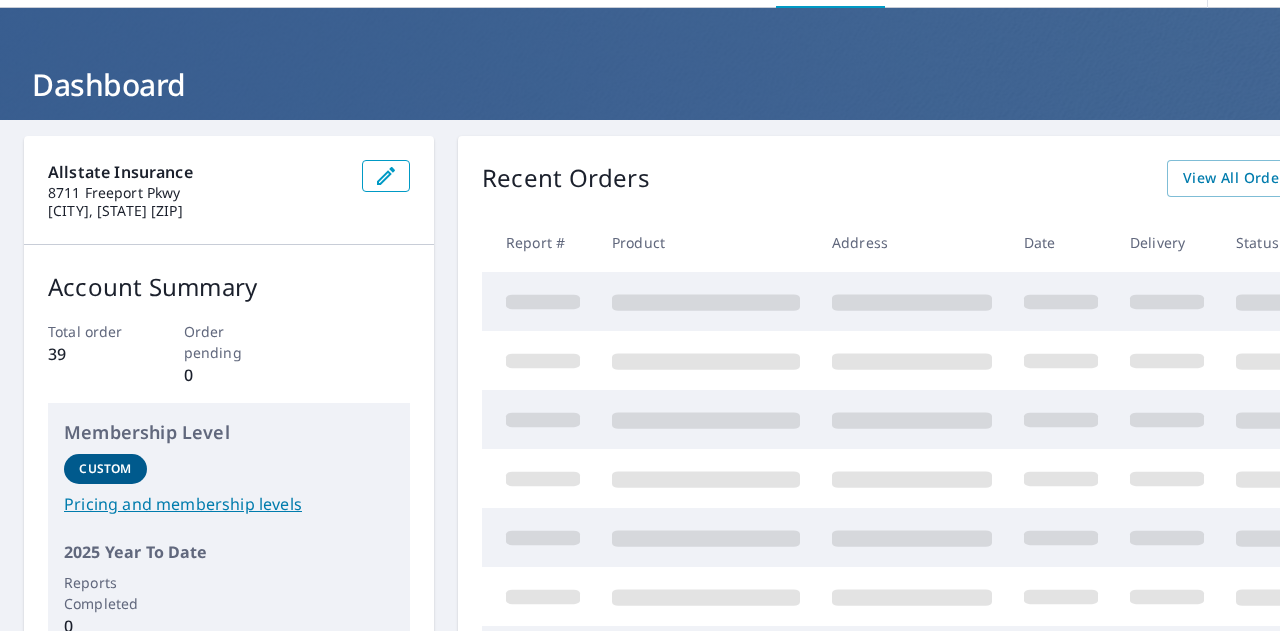 scroll, scrollTop: 0, scrollLeft: 0, axis: both 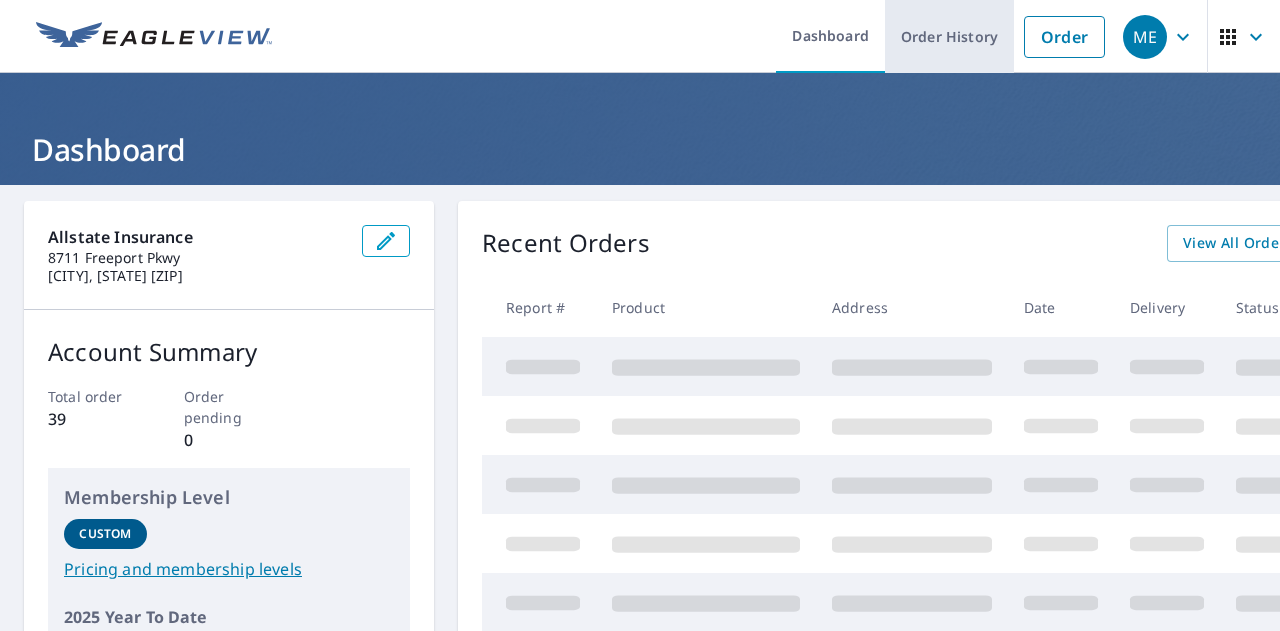 click on "Order History" at bounding box center (949, 36) 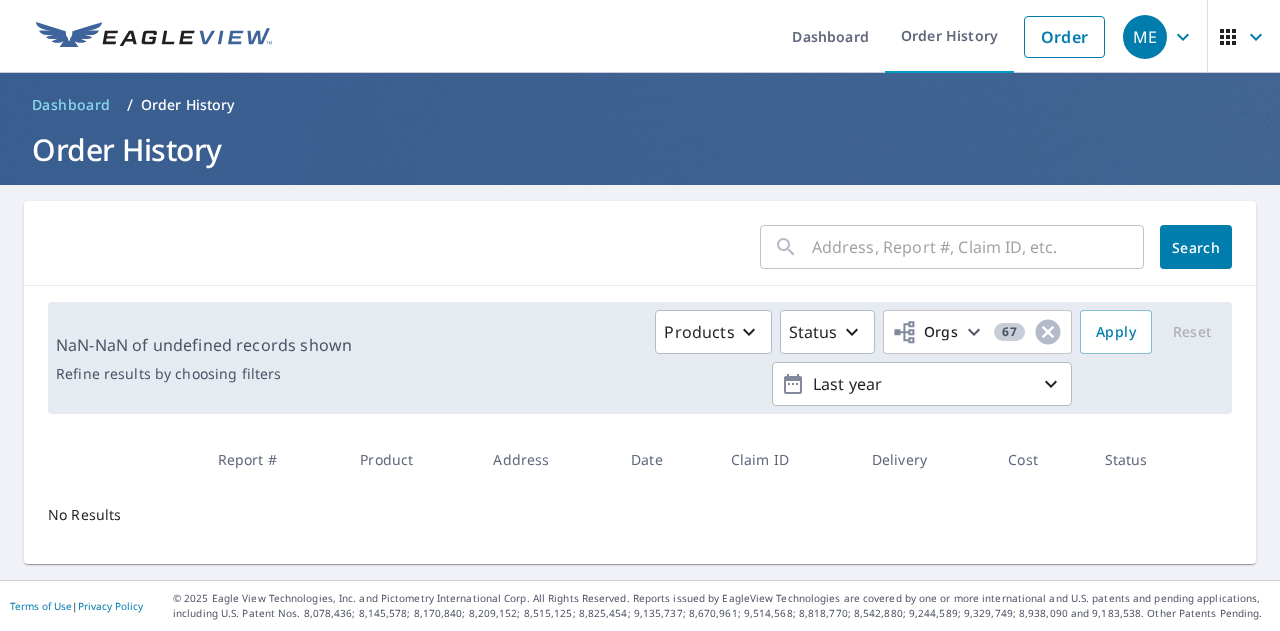 click at bounding box center [978, 247] 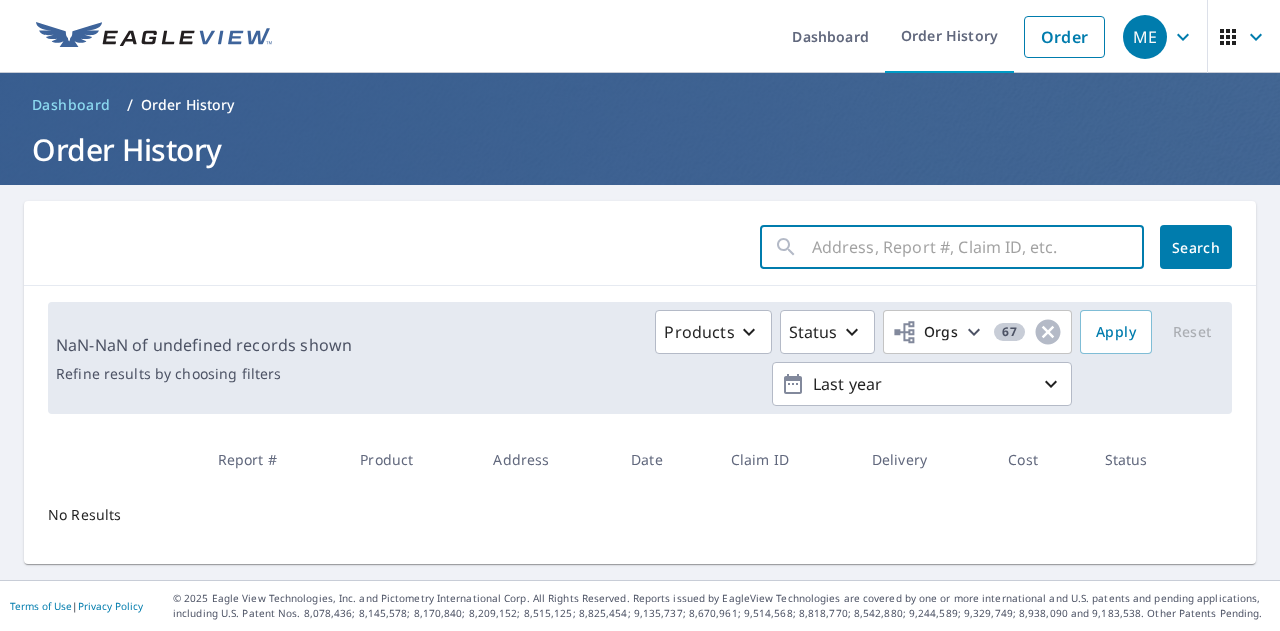 paste on "[PHONE]" 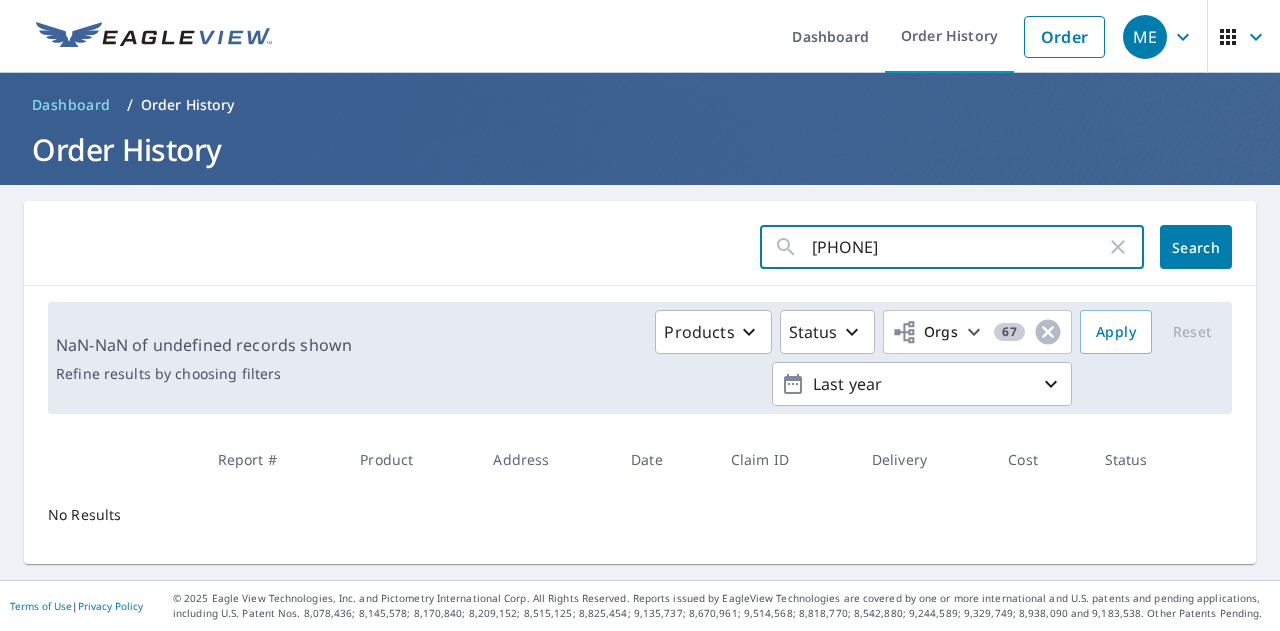 type on "[PHONE]" 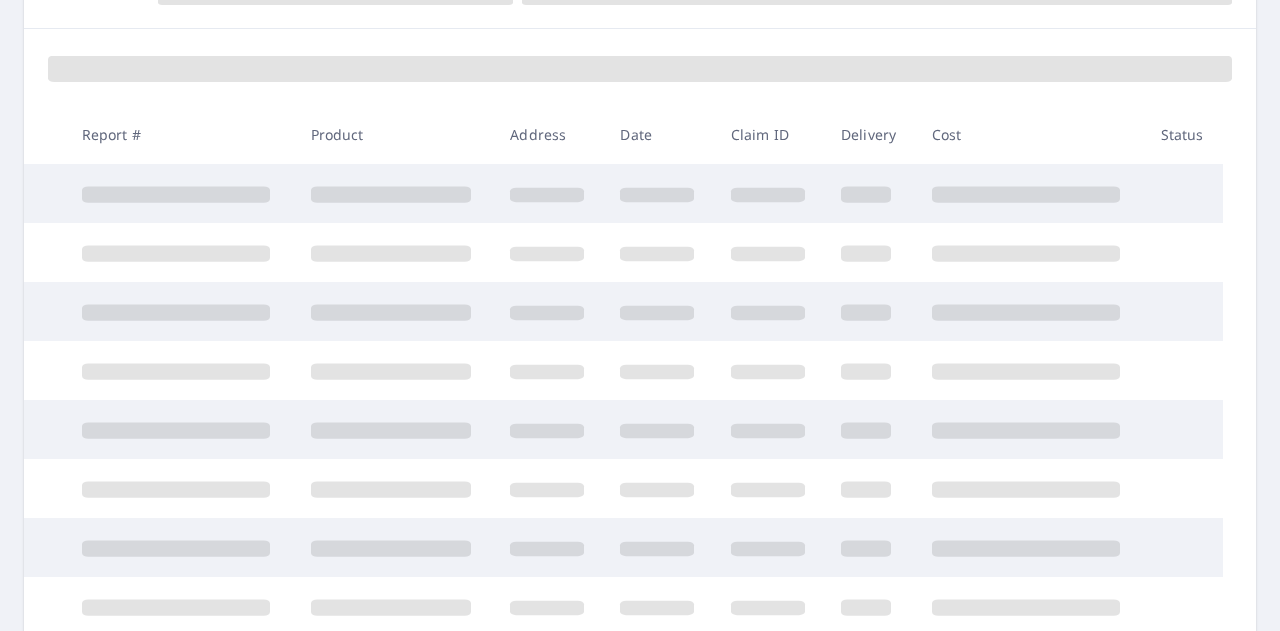 scroll, scrollTop: 300, scrollLeft: 0, axis: vertical 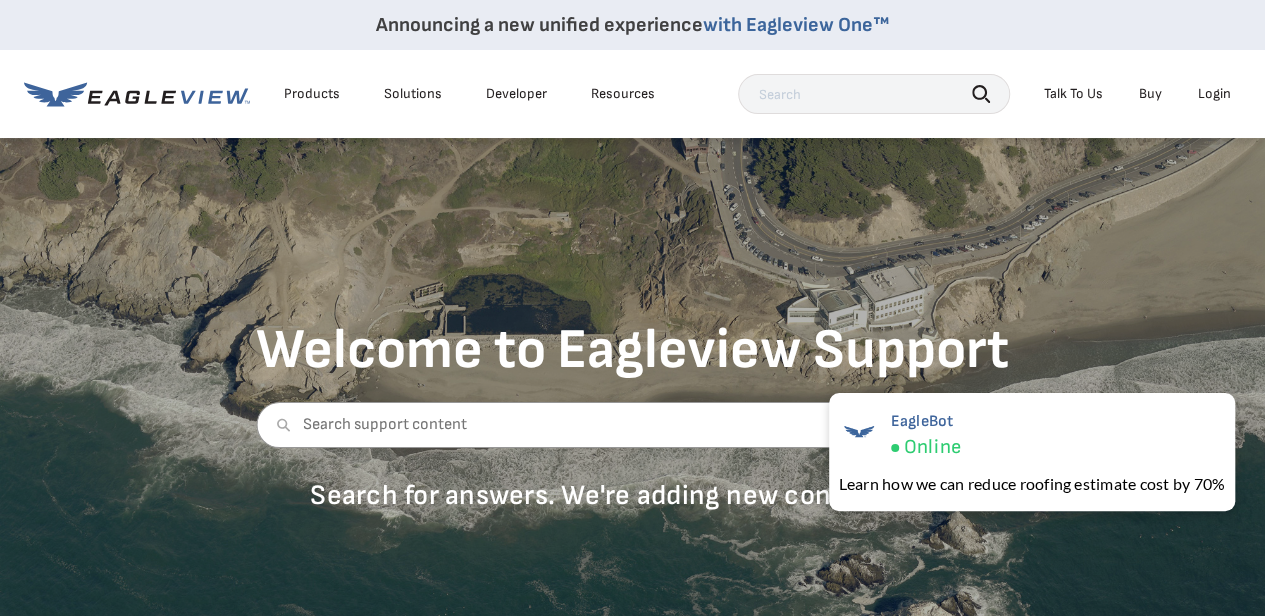 click on "Talk To Us" at bounding box center (1073, 94) 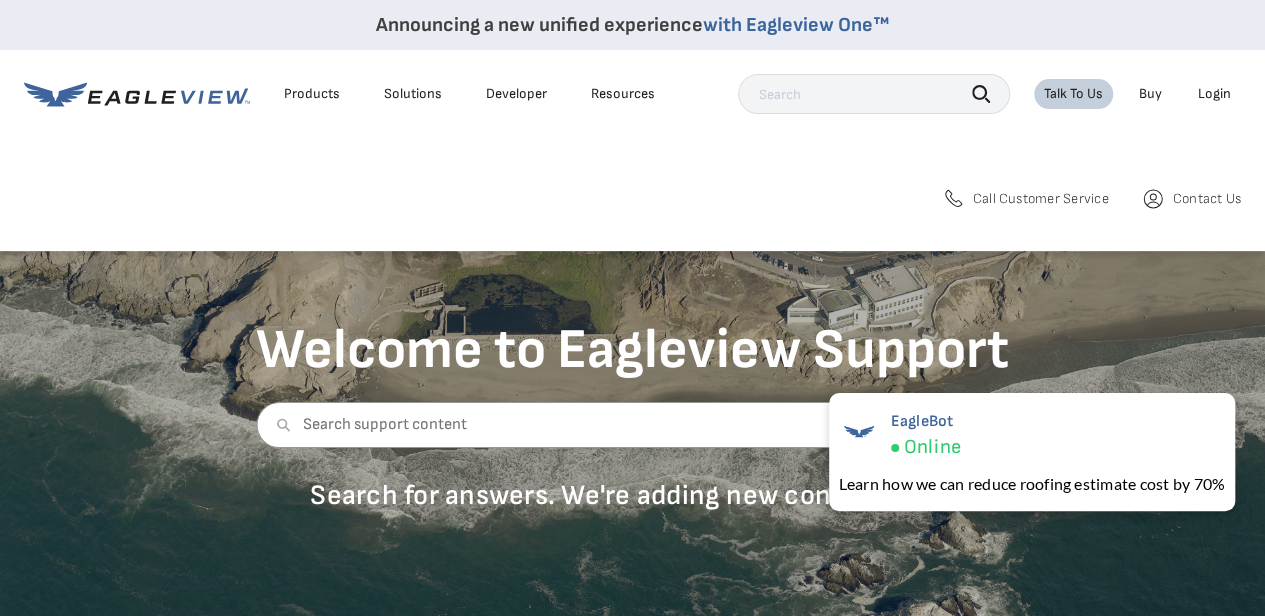 click on "Contact Us" at bounding box center [1207, 199] 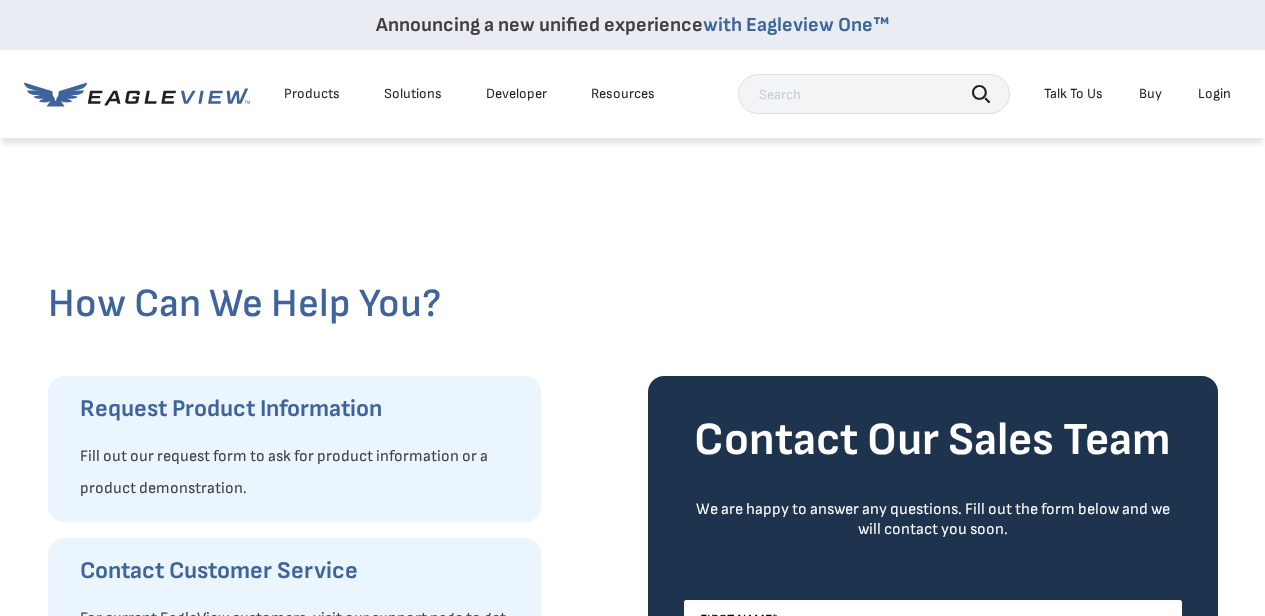 scroll, scrollTop: 0, scrollLeft: 0, axis: both 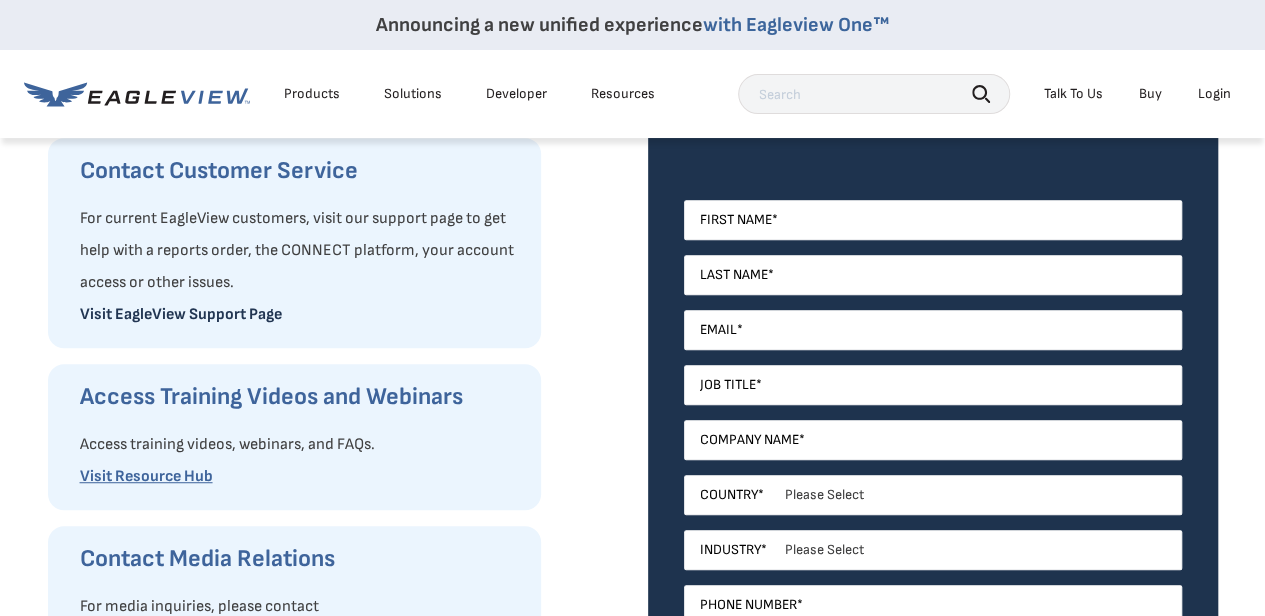 click on "Visit EagleView Support Page" at bounding box center [181, 314] 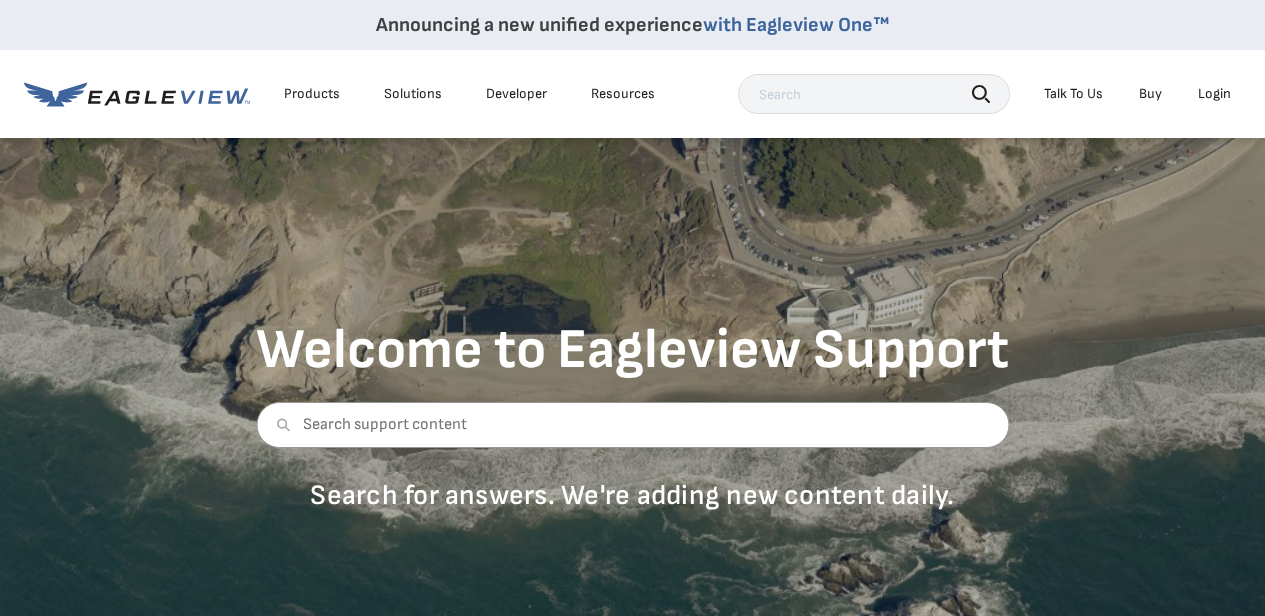 scroll, scrollTop: 0, scrollLeft: 0, axis: both 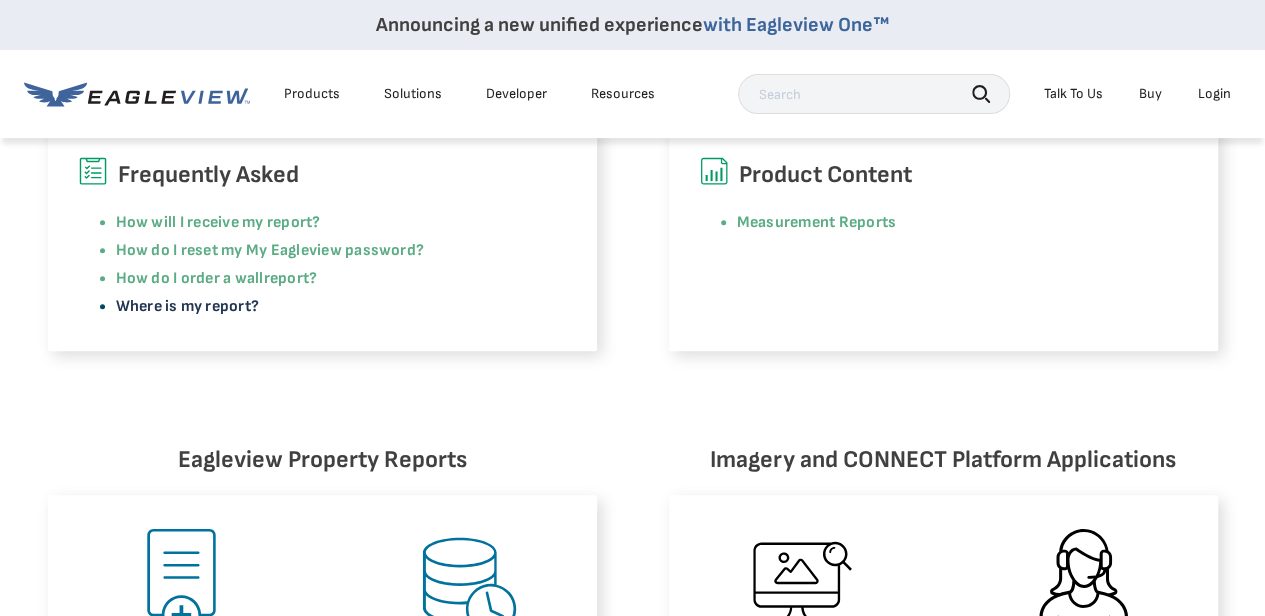 click on "Where is my report?" at bounding box center (188, 306) 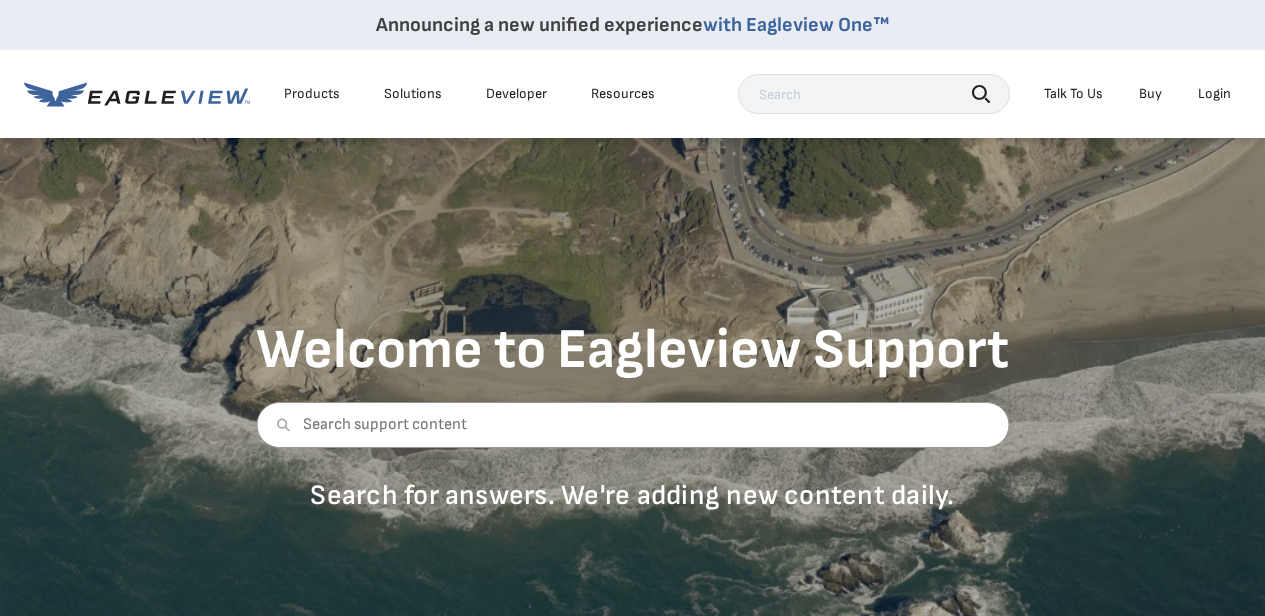 scroll, scrollTop: 0, scrollLeft: 0, axis: both 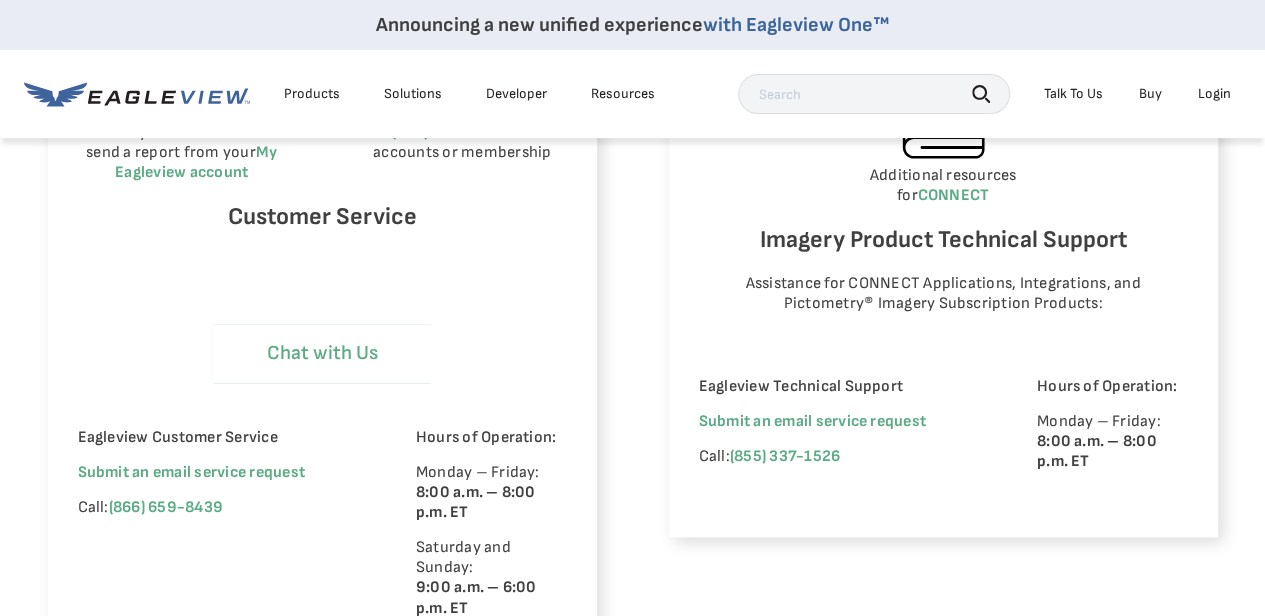 click on "Chat with Us" at bounding box center [322, 353] 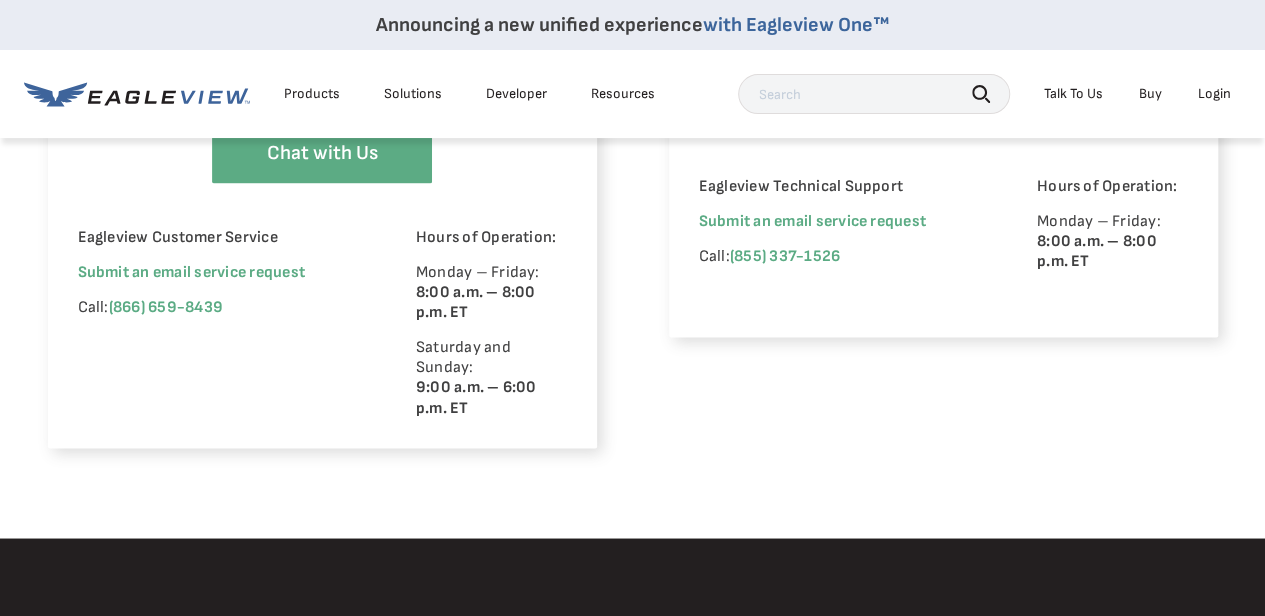 select on "Cancel_Roof_Wall_Report" 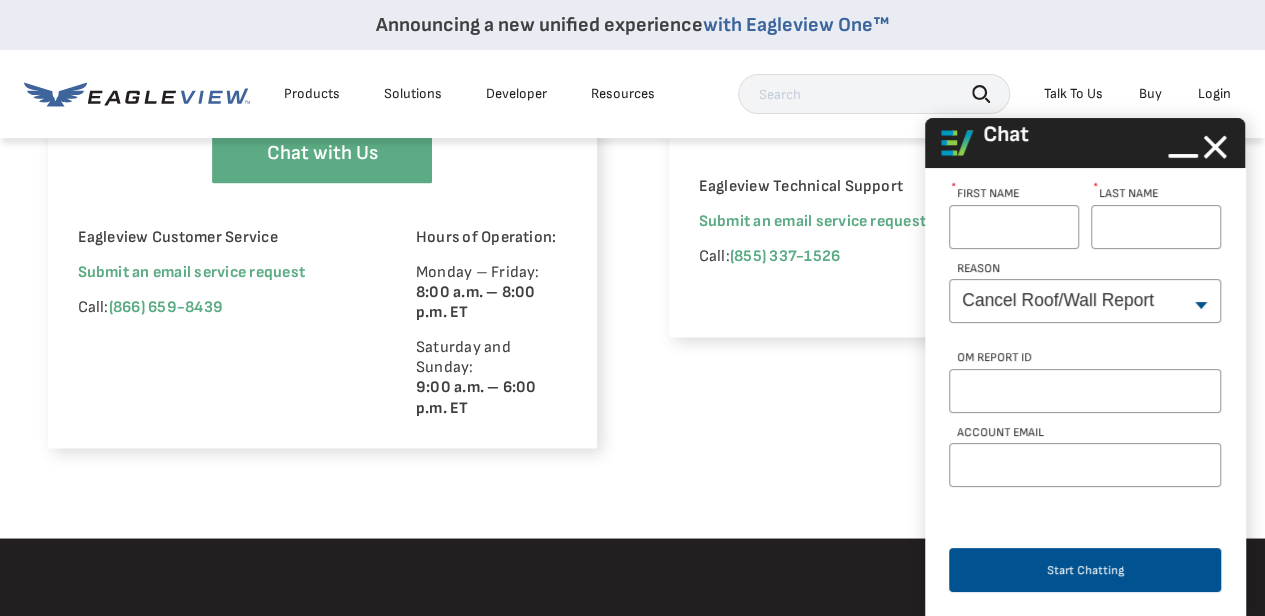 scroll, scrollTop: 1400, scrollLeft: 0, axis: vertical 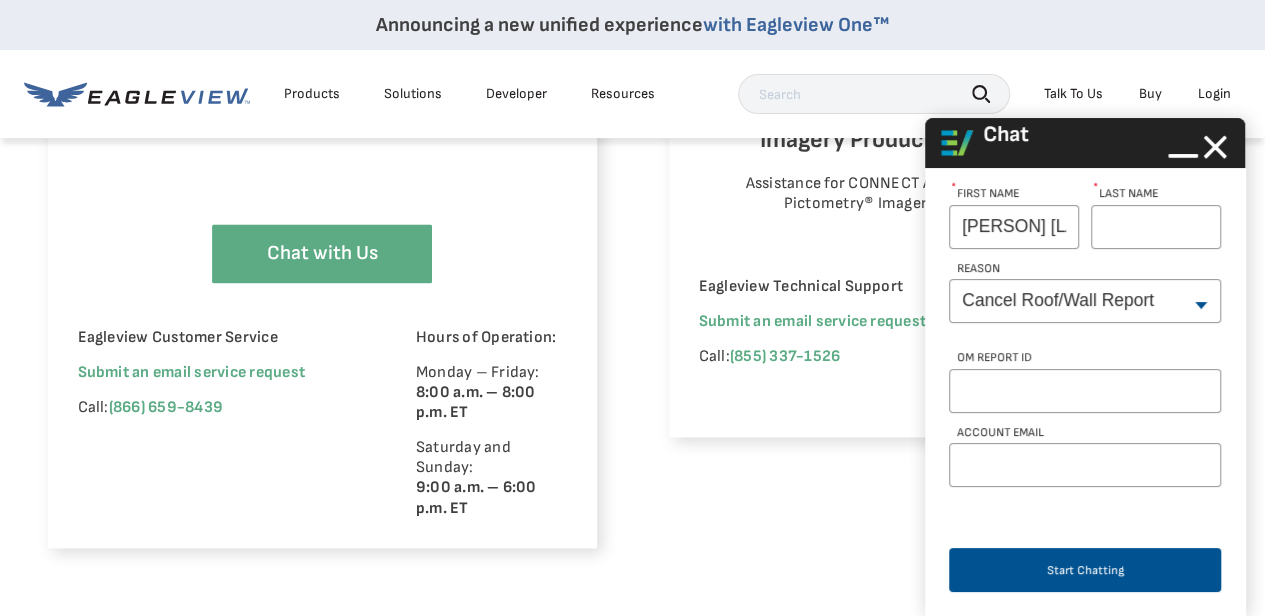 type on "Michael Ellis" 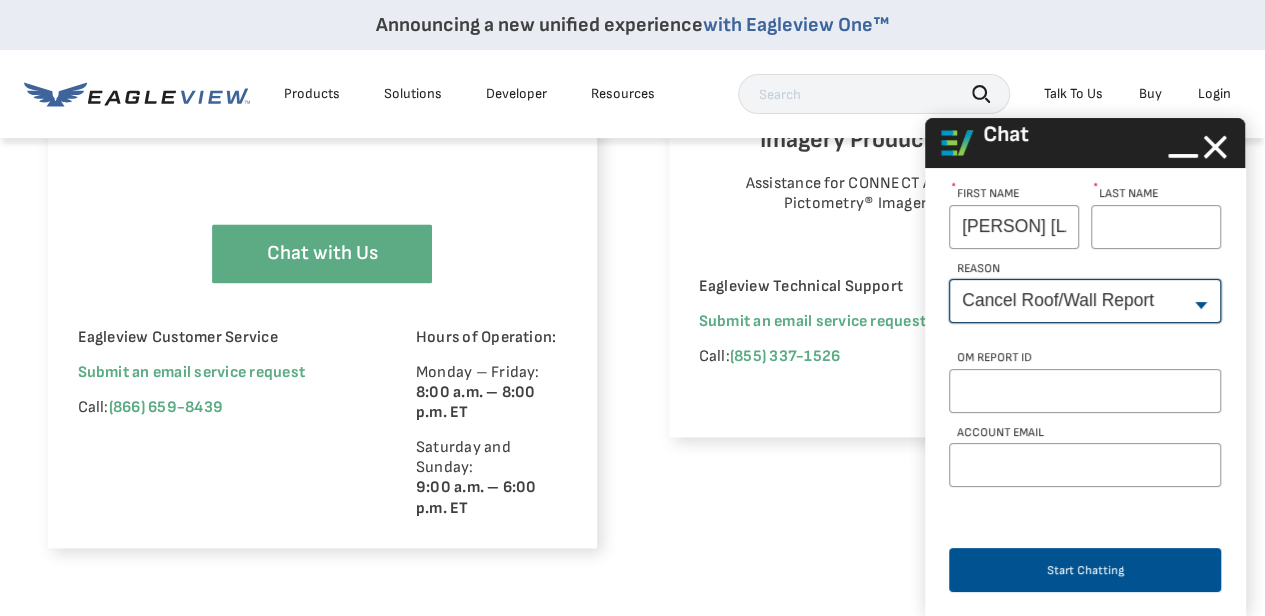 click on "--None-- Cancel Roof/Wall Report Document Request Invoice Request Missing Additional Structure Password Reset Pricing Question Refund Request Roof/Wall Report Status Sitemap Request Update Roof/Wall Report Address Wrong House on Report Xactimate Other Reason Xactimate Integration" at bounding box center [1085, 301] 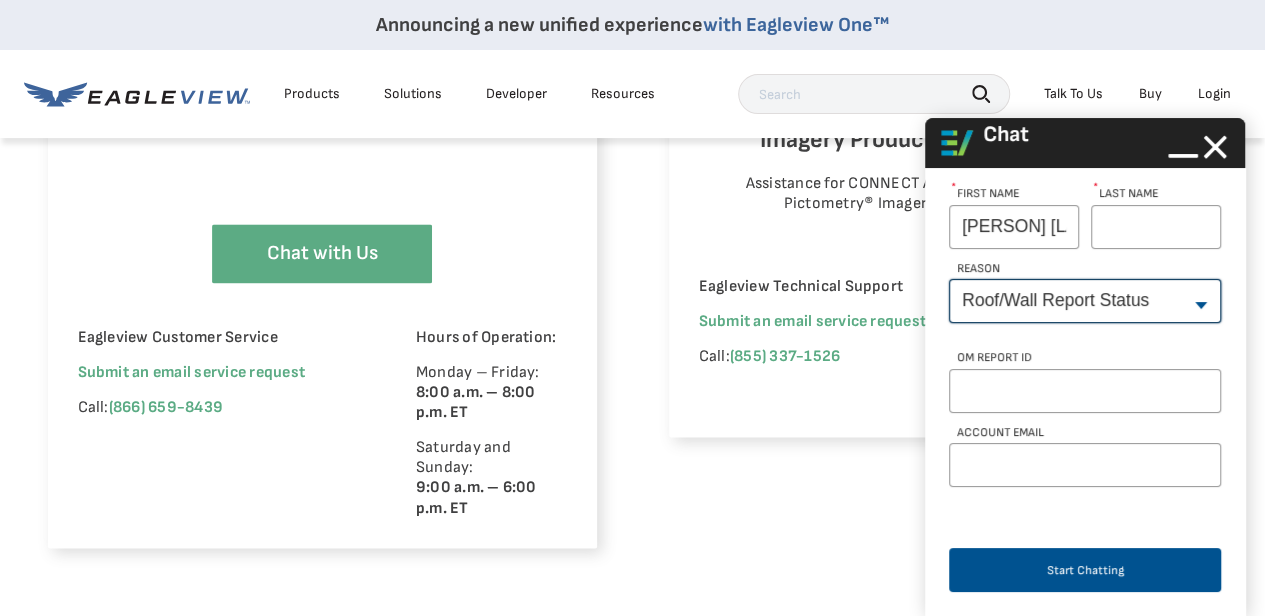 click on "--None-- Cancel Roof/Wall Report Document Request Invoice Request Missing Additional Structure Password Reset Pricing Question Refund Request Roof/Wall Report Status Sitemap Request Update Roof/Wall Report Address Wrong House on Report Xactimate Other Reason Xactimate Integration" at bounding box center (1085, 301) 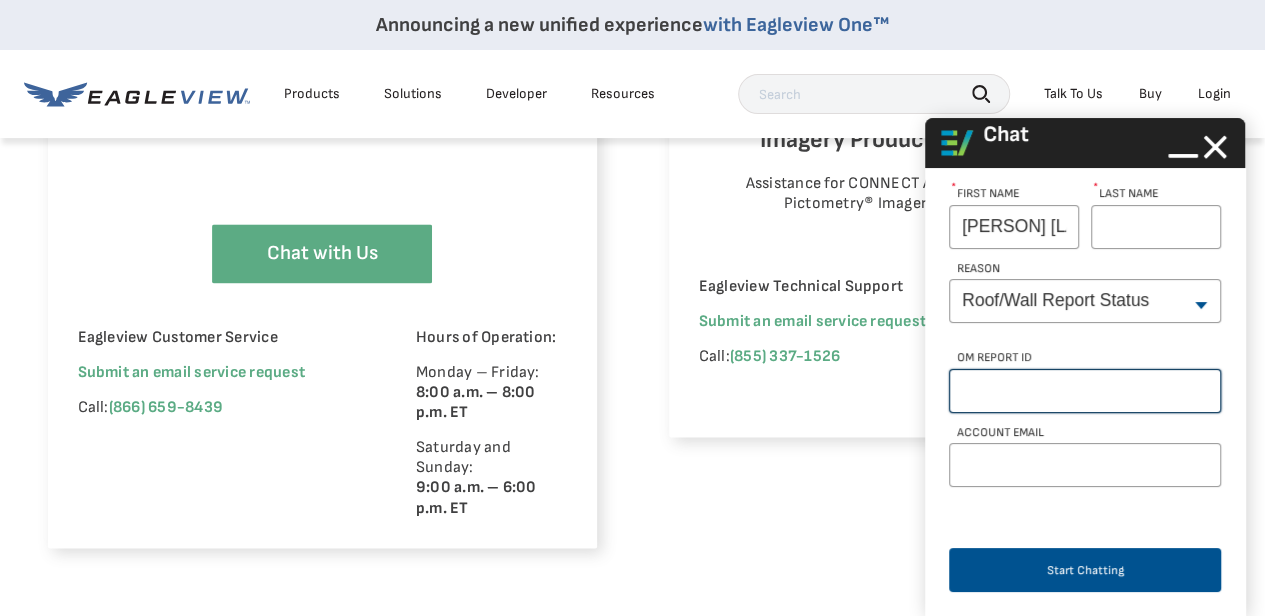 click on "OM Report Id" at bounding box center (1085, 391) 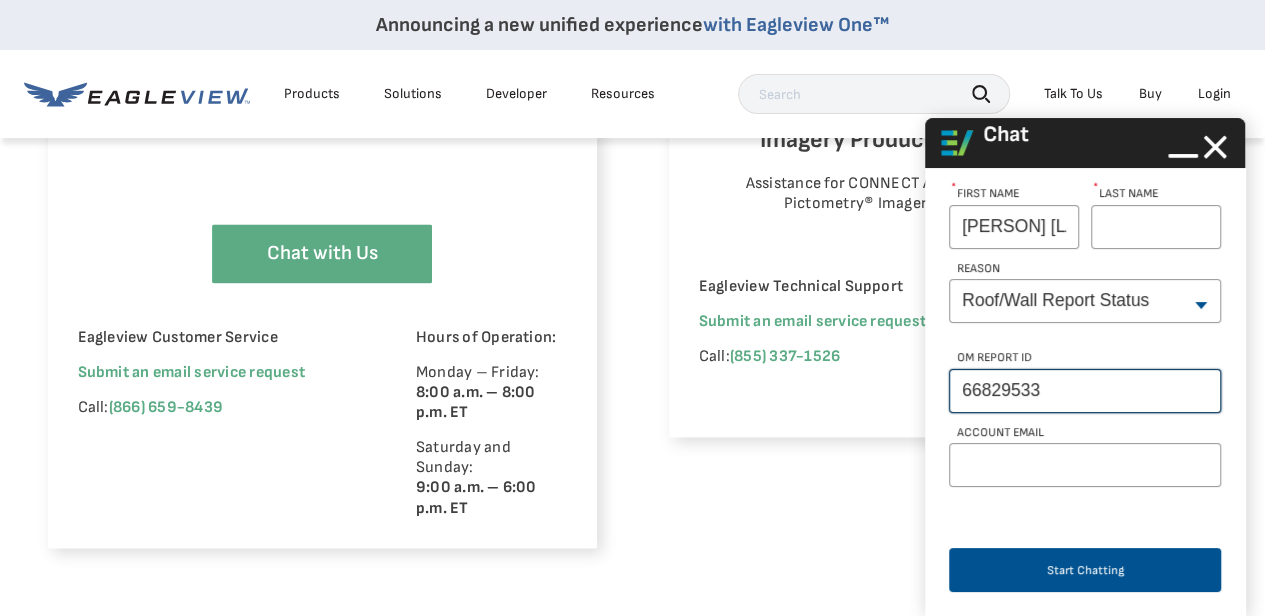 type on "66829533" 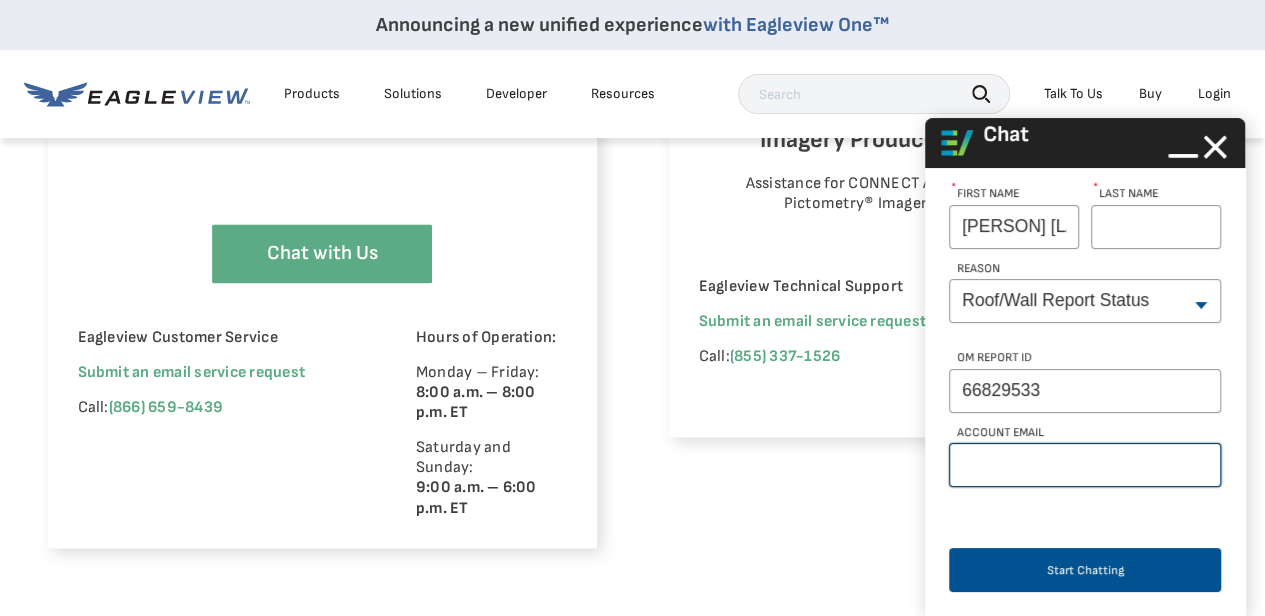 click on "Account Email" at bounding box center (1085, 465) 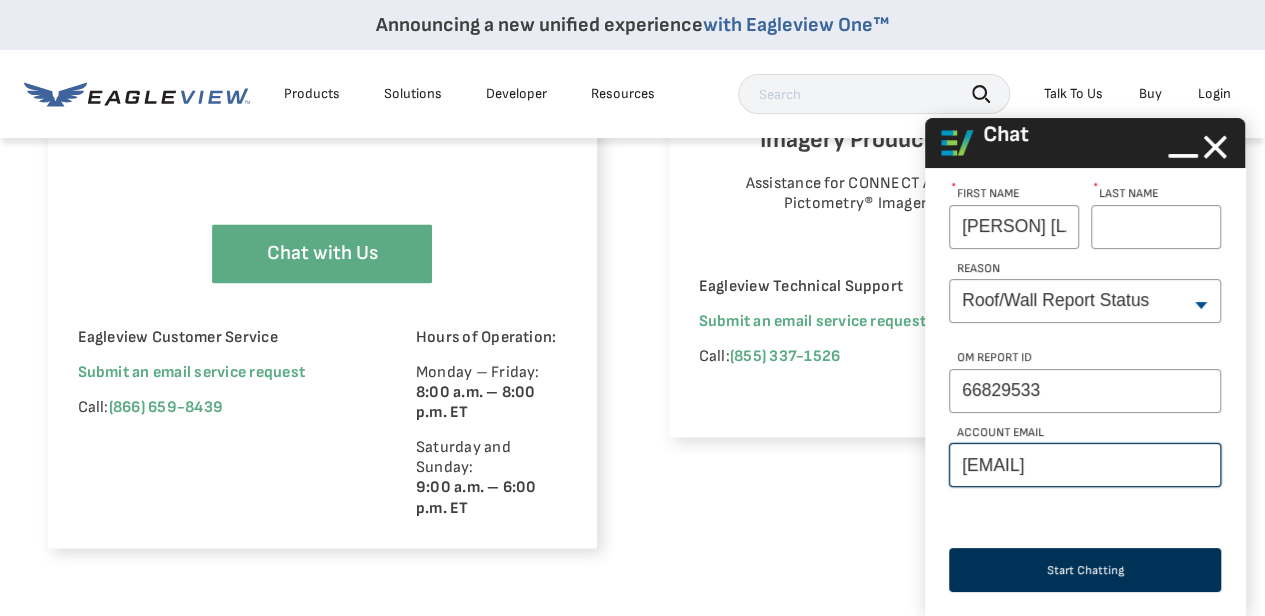 type on "michael.ellis@allstate.com" 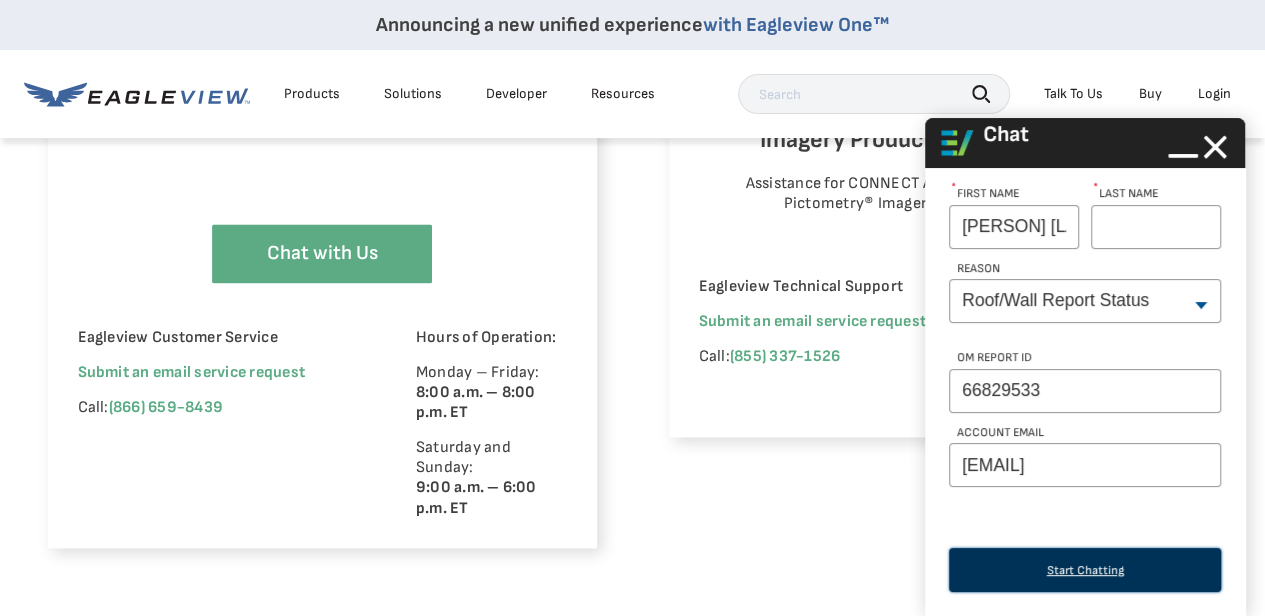 click on "Start Chatting" at bounding box center (1085, 570) 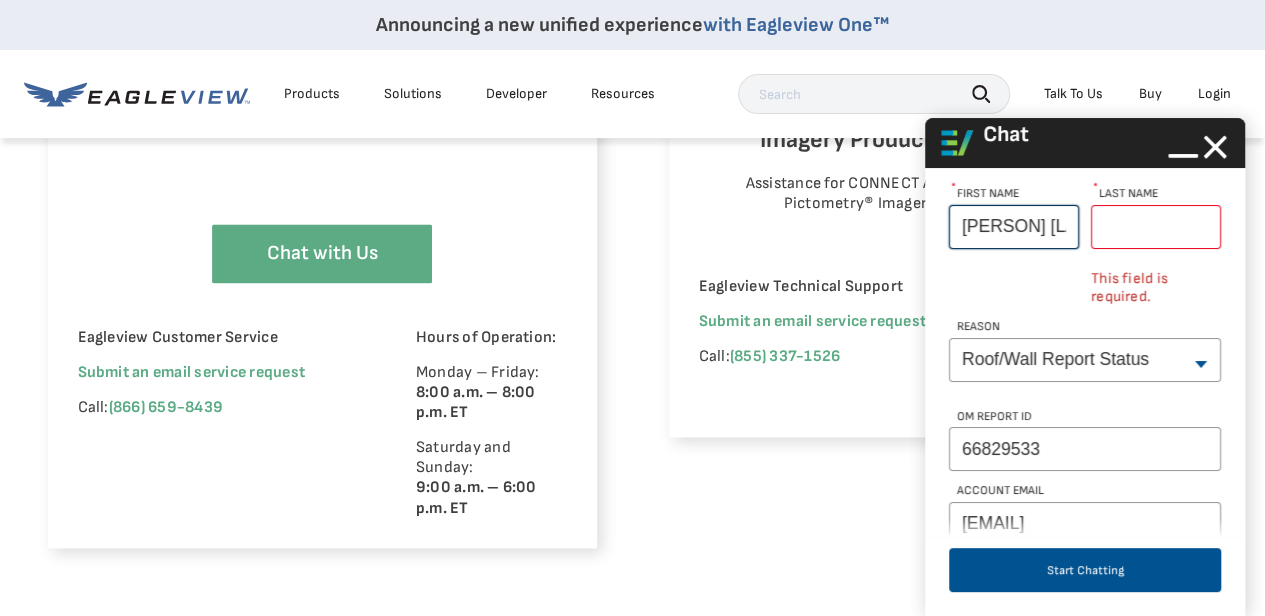drag, startPoint x: 1056, startPoint y: 231, endPoint x: 1031, endPoint y: 236, distance: 25.495098 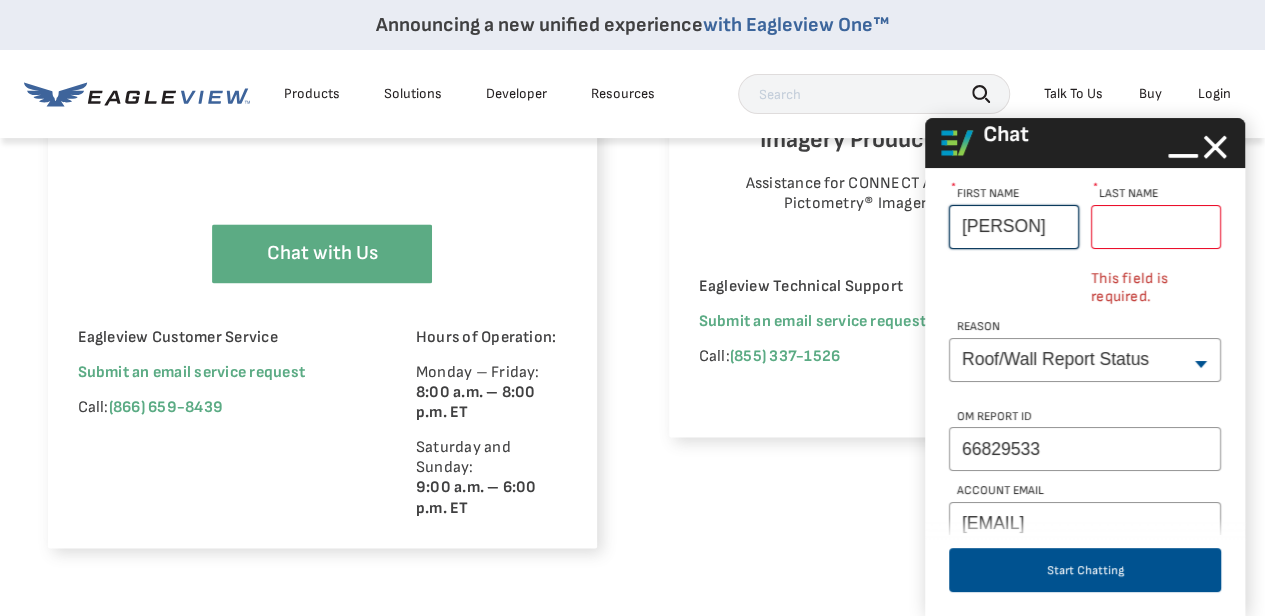 type on "Michael" 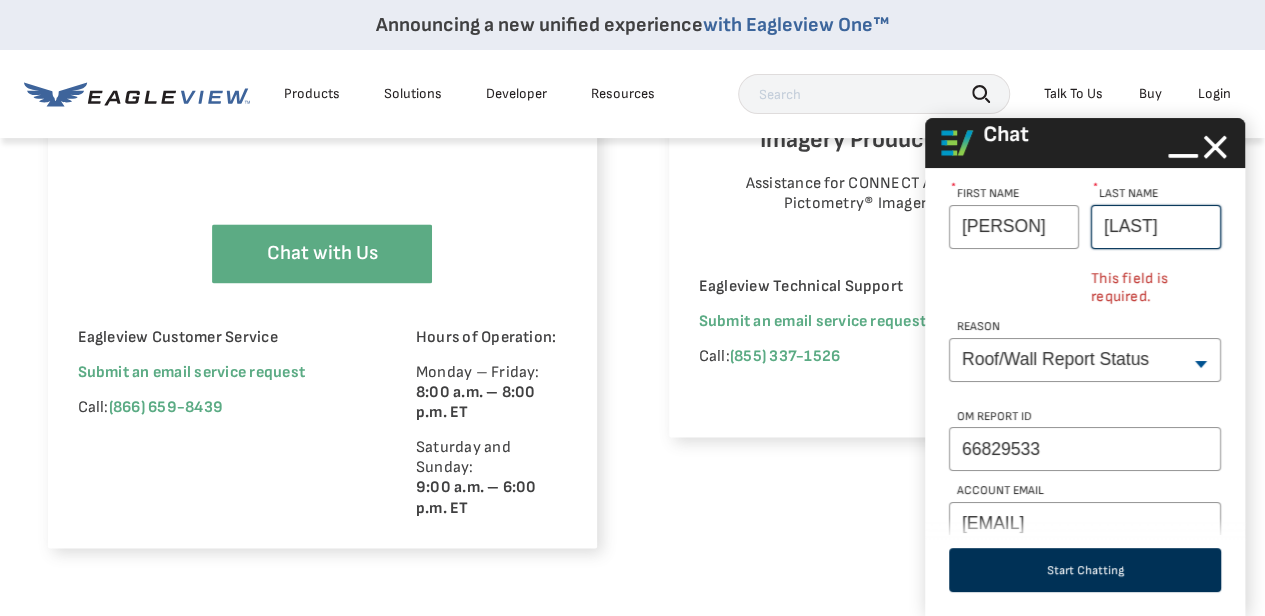 type on "Ellis" 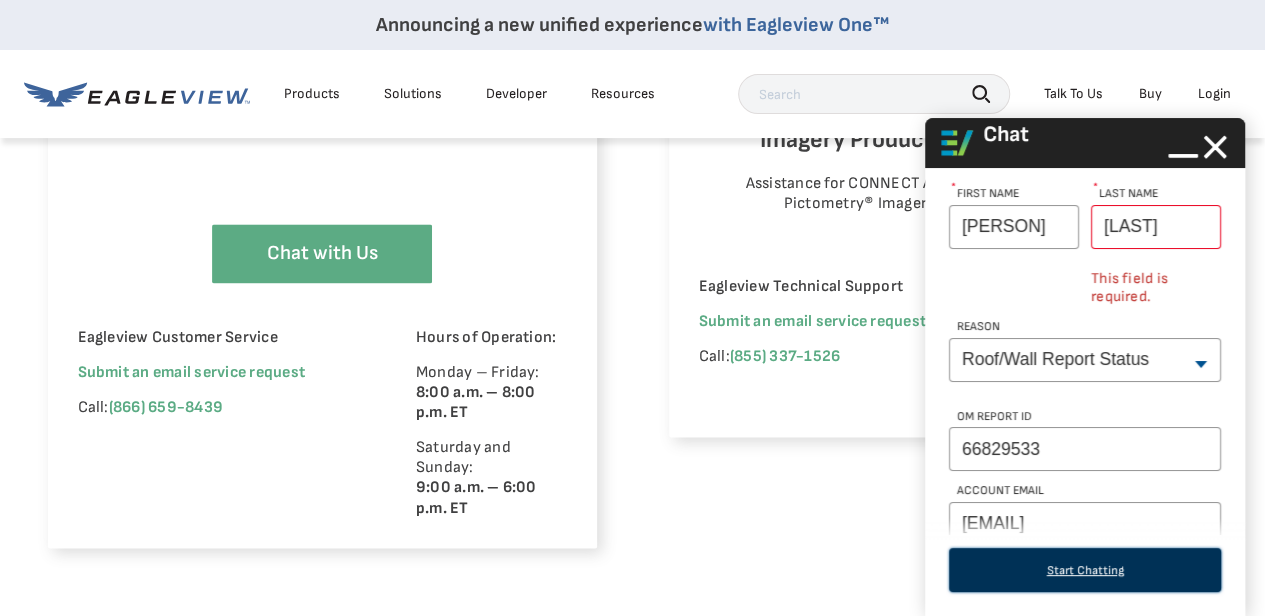 click on "Start Chatting" at bounding box center [1085, 570] 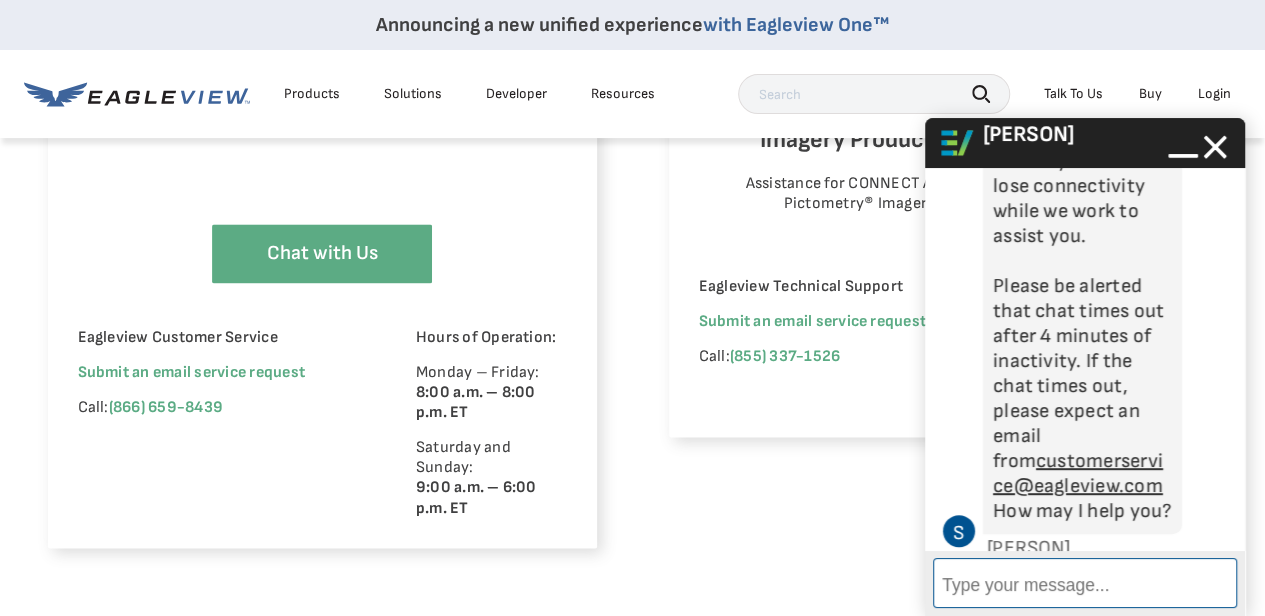 scroll, scrollTop: 387, scrollLeft: 0, axis: vertical 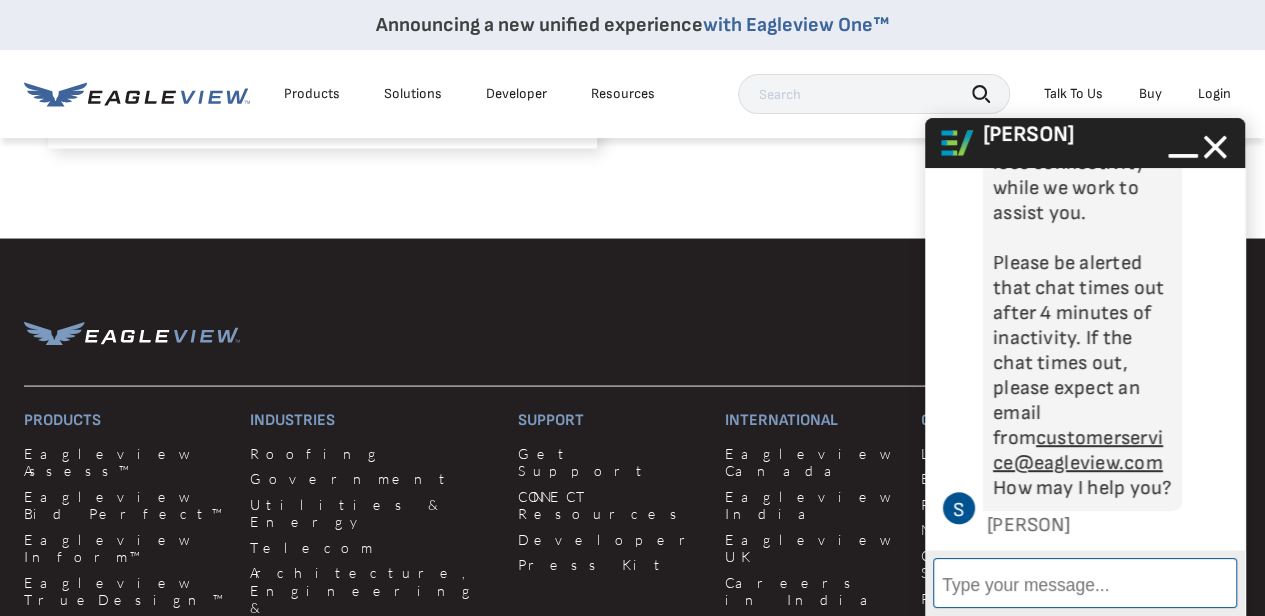 click on "Enter Message" at bounding box center [1085, 583] 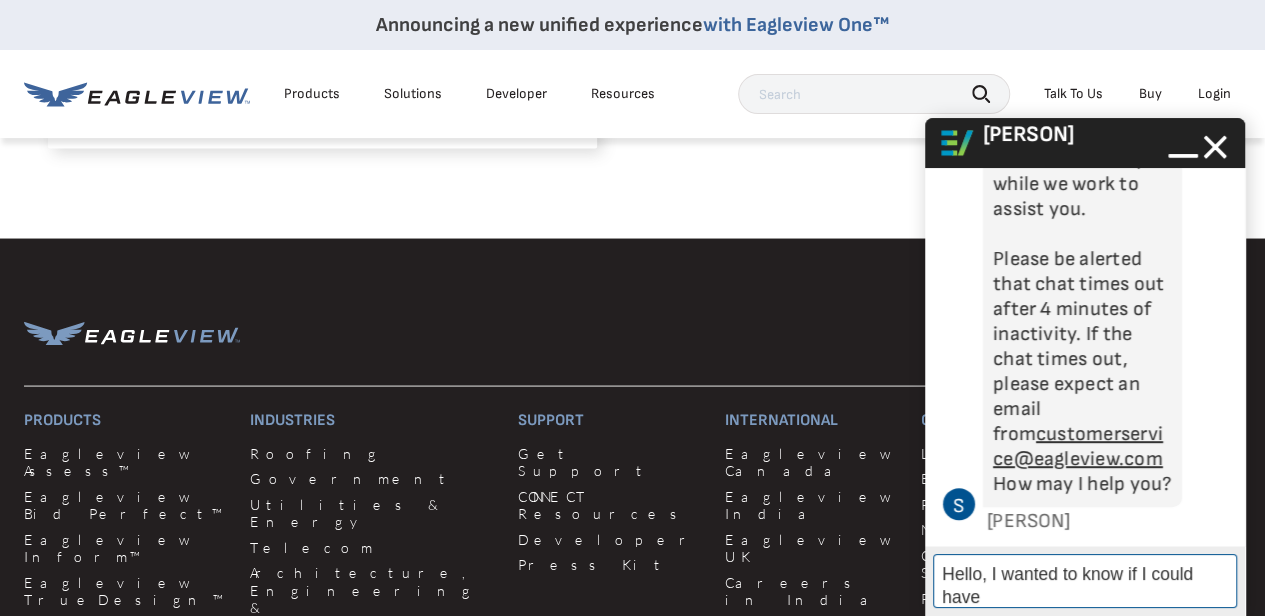 scroll, scrollTop: 391, scrollLeft: 0, axis: vertical 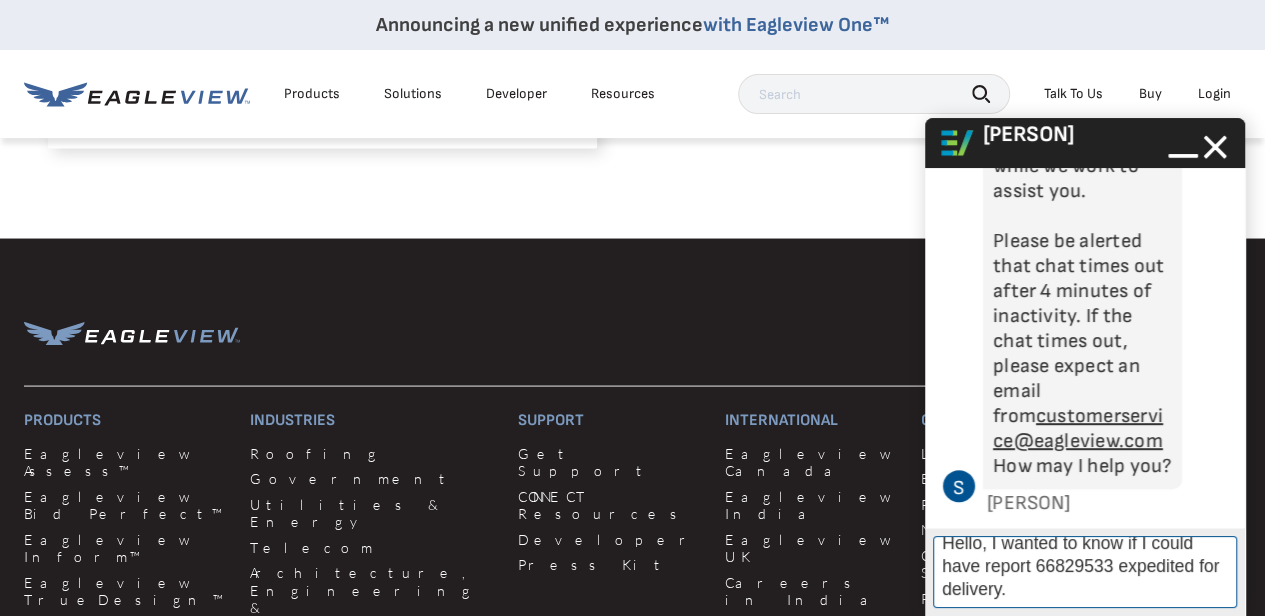 type on "Hello, I wanted to know if I could have report 66829533 expedited for delivery." 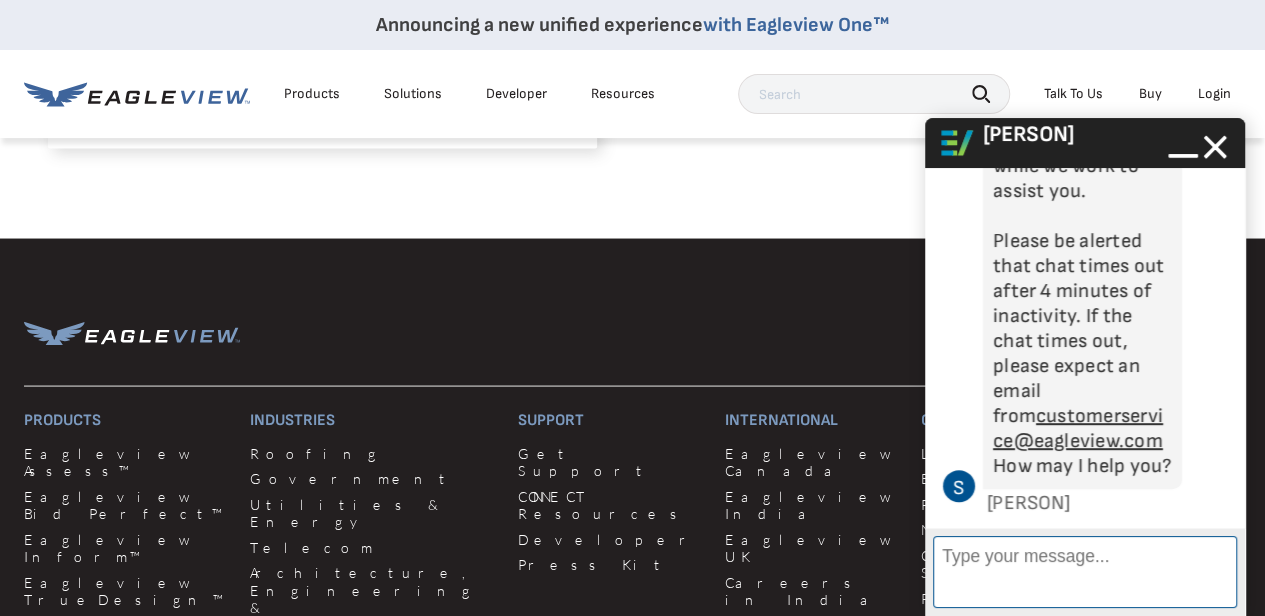 scroll, scrollTop: 563, scrollLeft: 0, axis: vertical 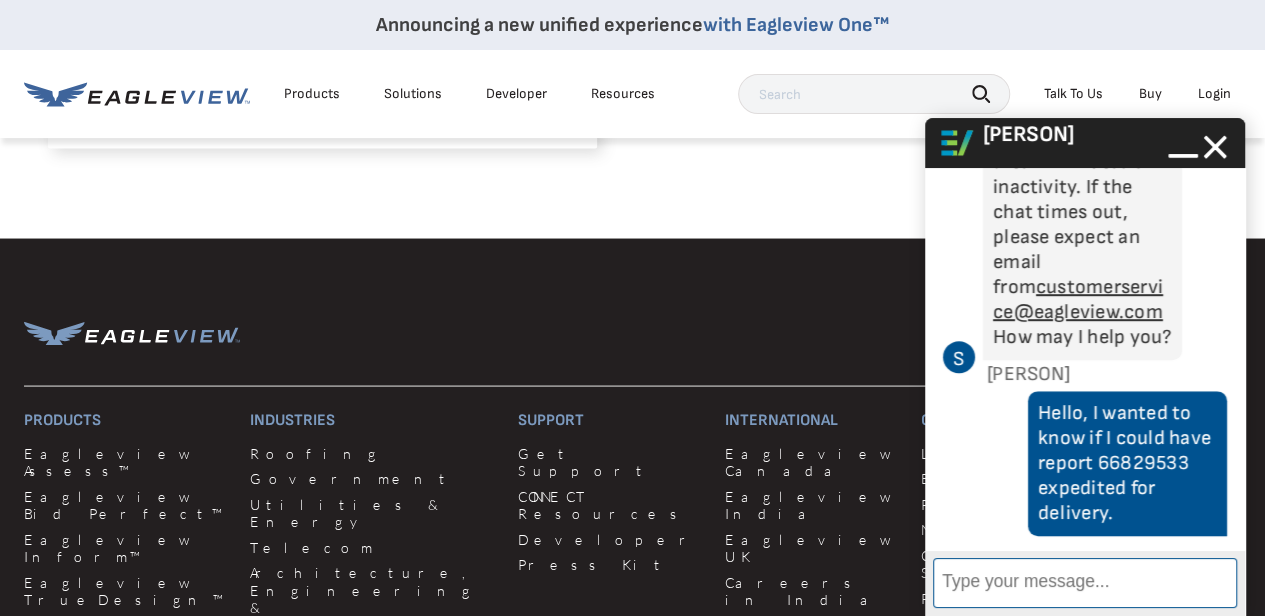 type on "I" 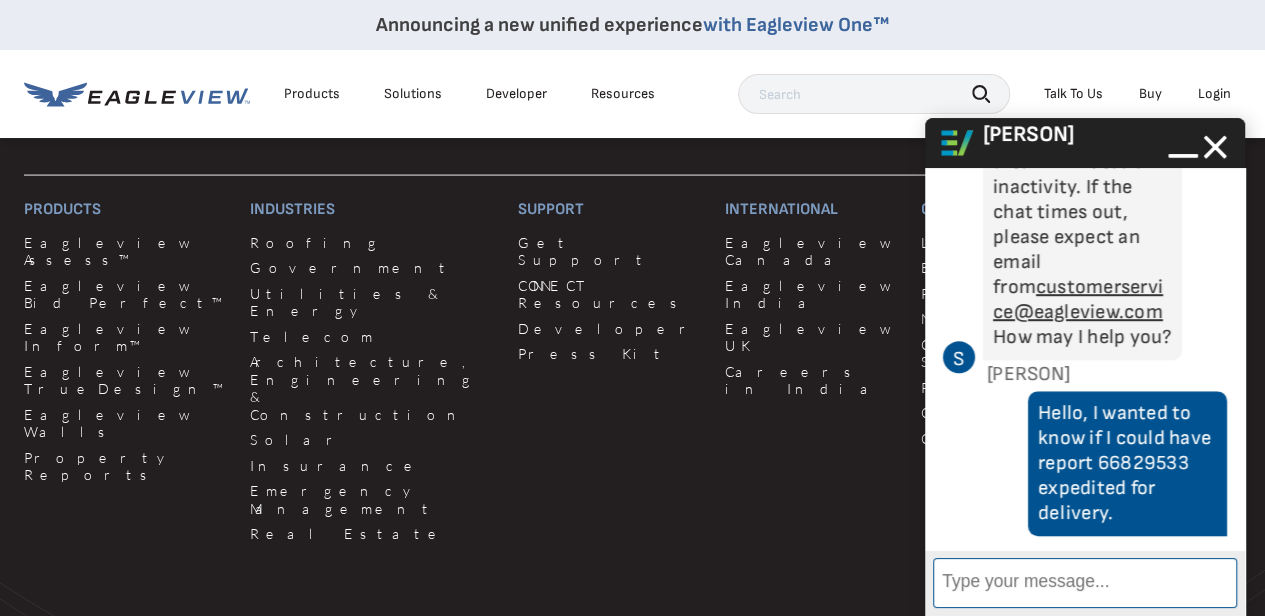 scroll, scrollTop: 1917, scrollLeft: 0, axis: vertical 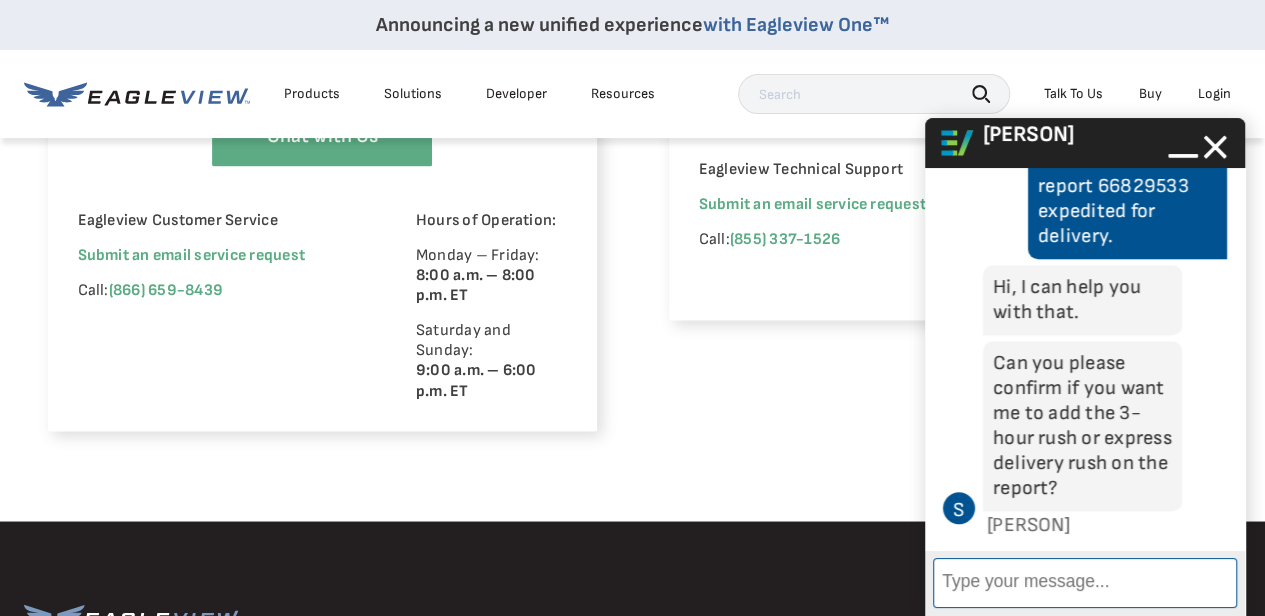 click on "Enter Message" at bounding box center [1085, 583] 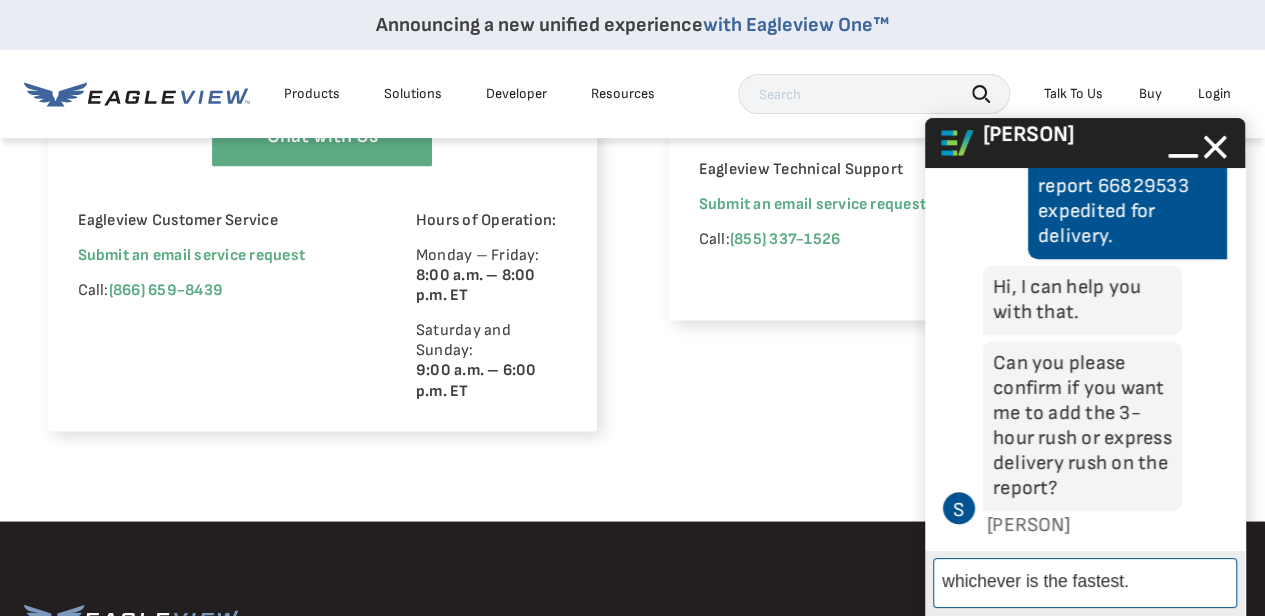 type on "whichever is the fastest." 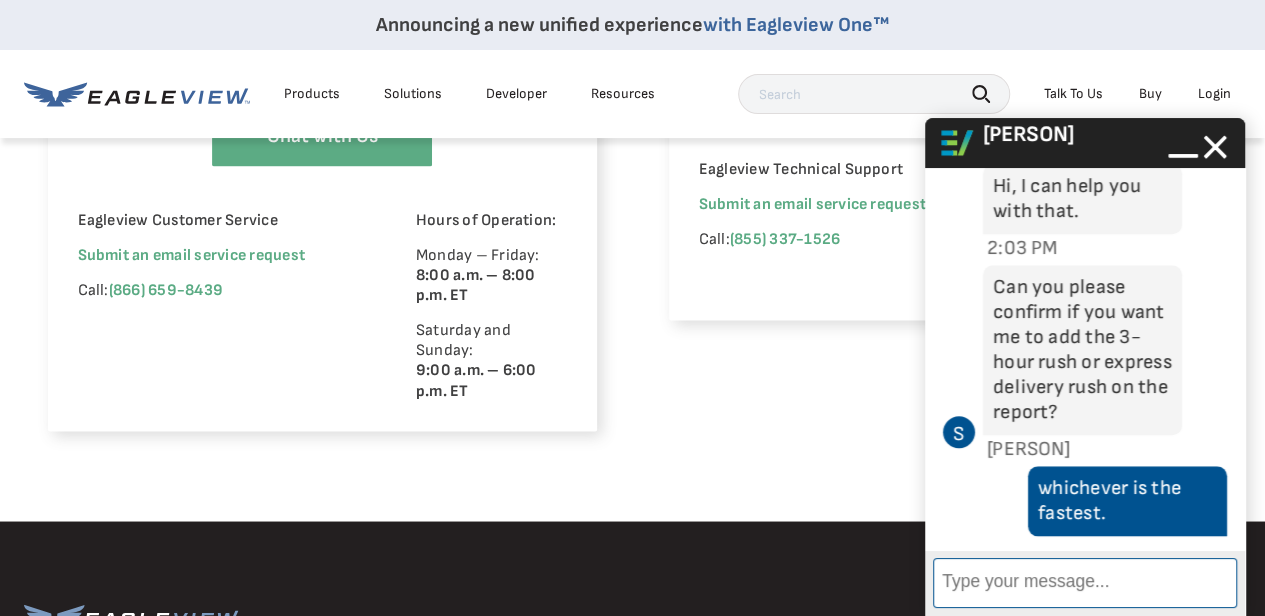 scroll, scrollTop: 1018, scrollLeft: 0, axis: vertical 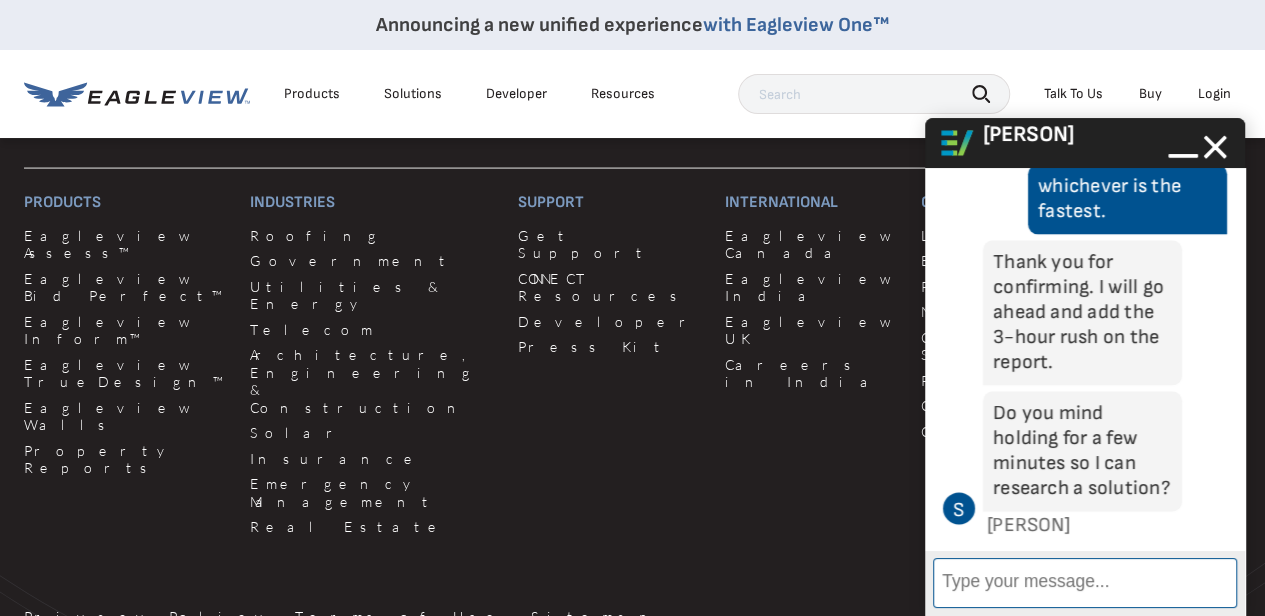 click on "Enter Message" at bounding box center (1085, 583) 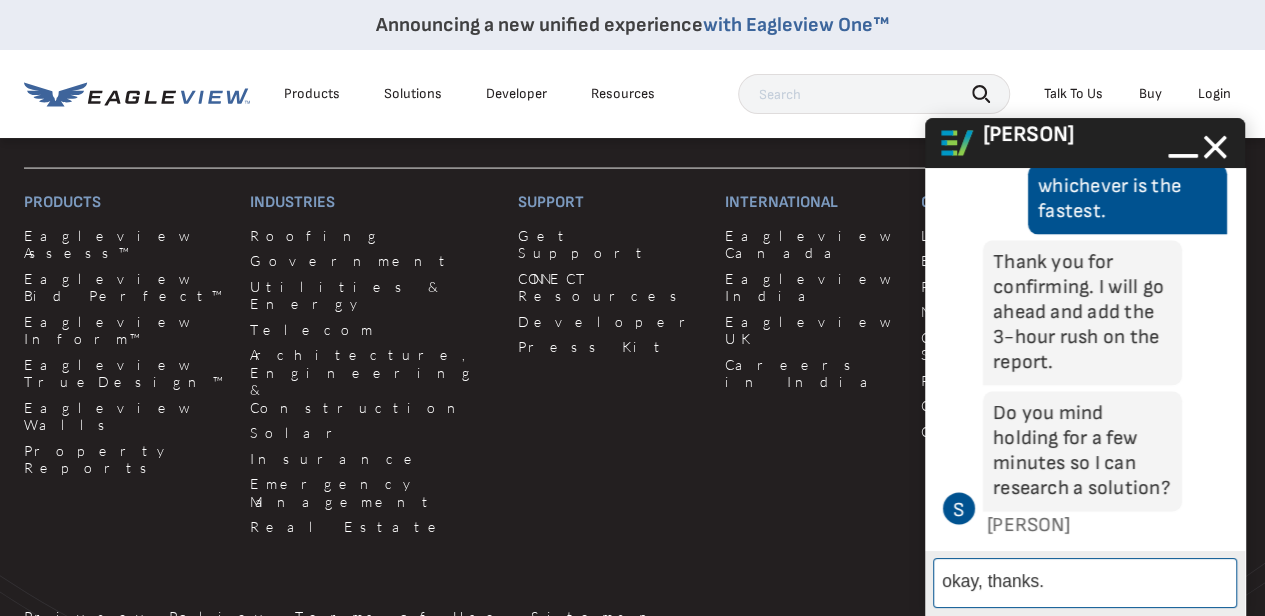 type on "okay, thanks." 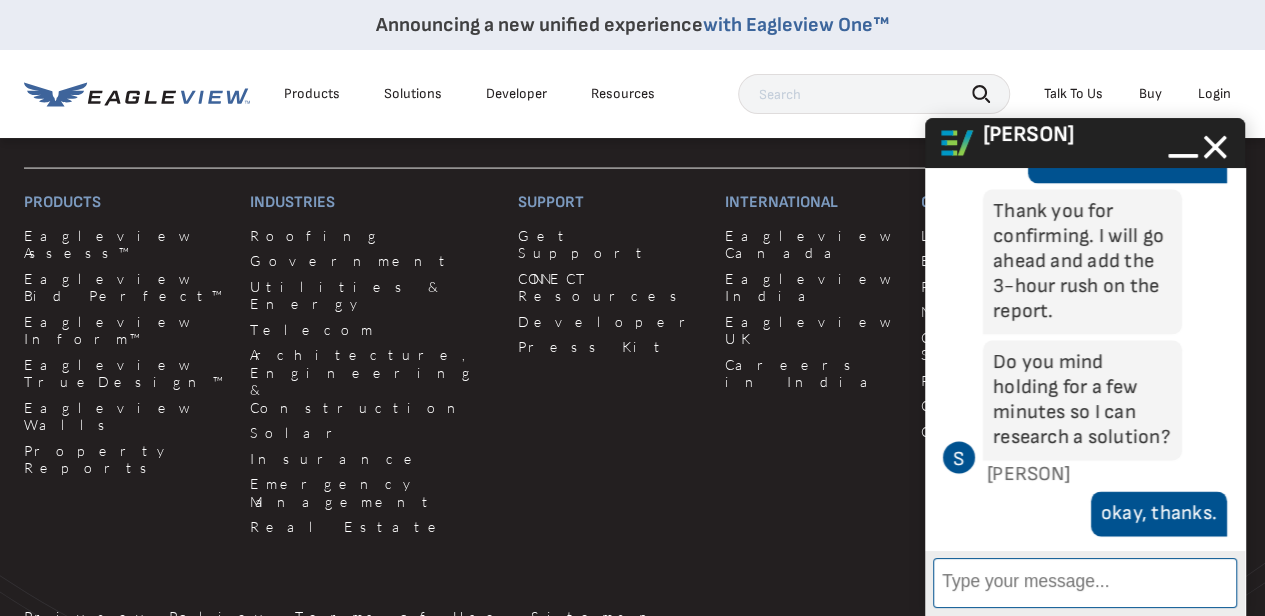scroll, scrollTop: 1344, scrollLeft: 0, axis: vertical 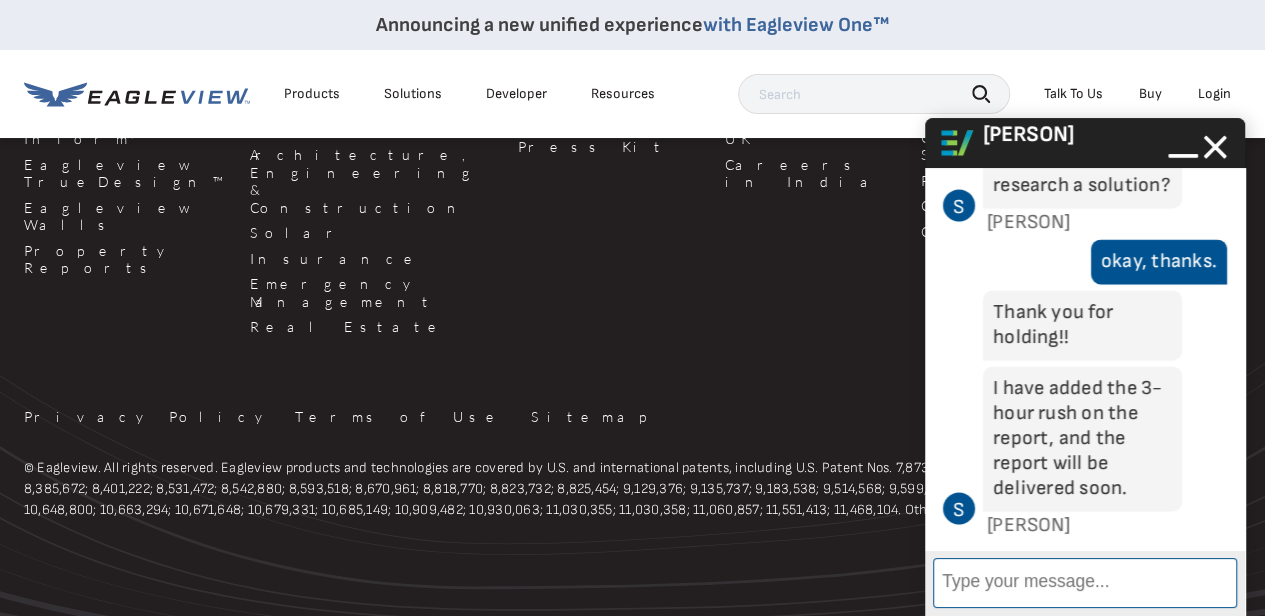click on "Enter Message" at bounding box center [1085, 583] 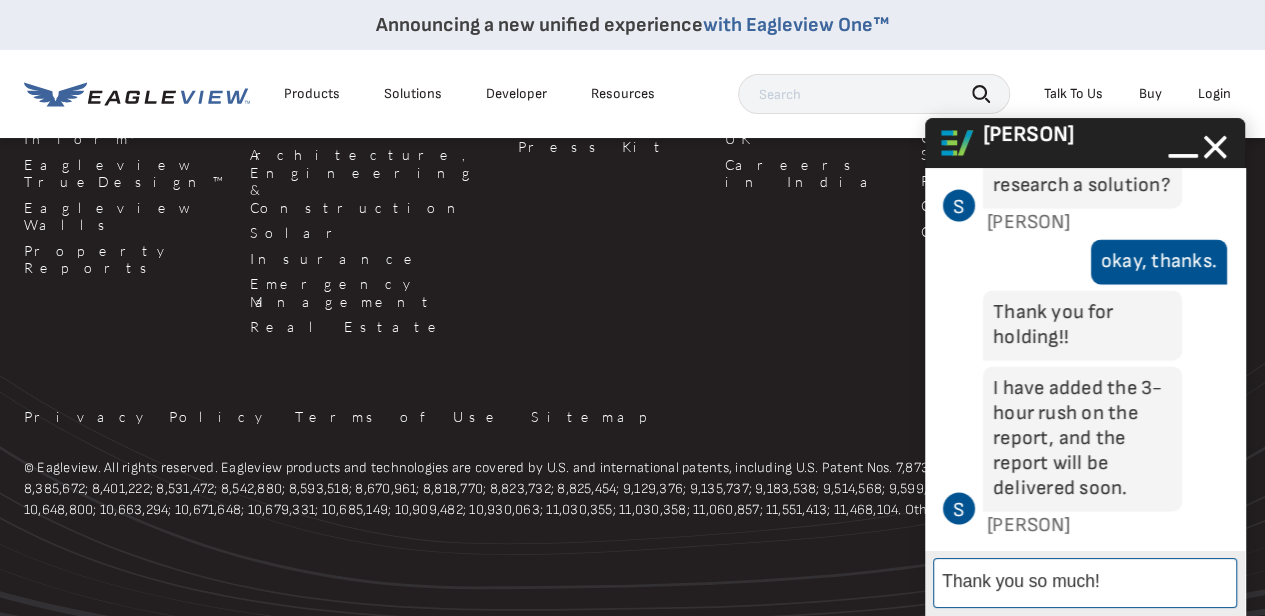 type on "Thank you so much!" 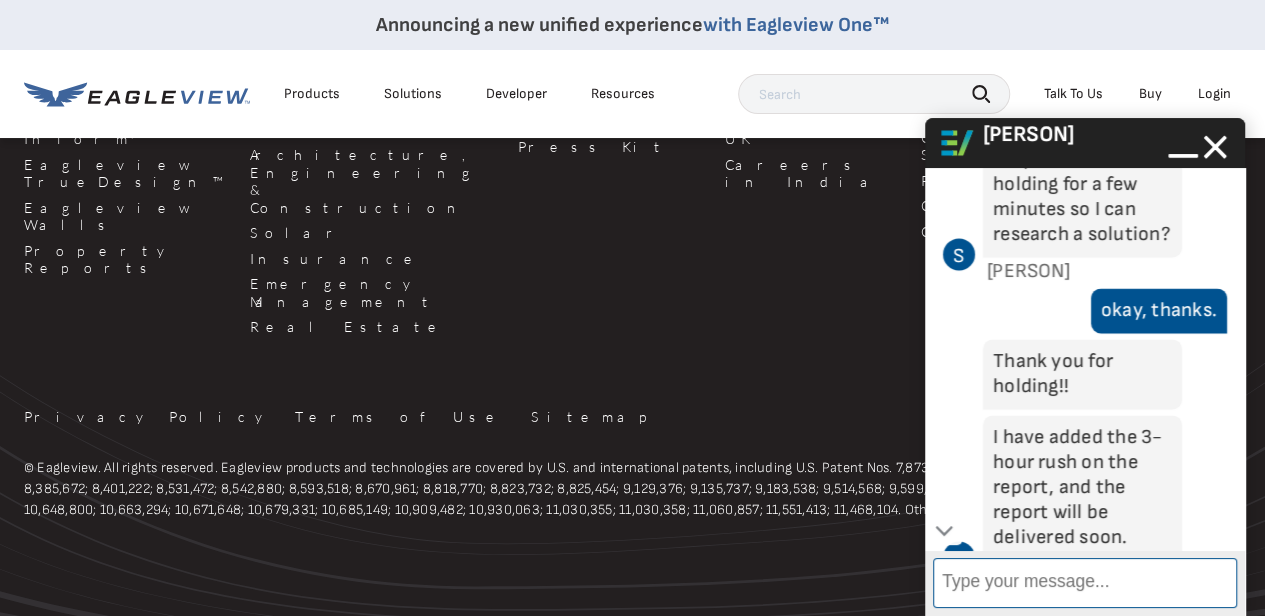 scroll, scrollTop: 1697, scrollLeft: 0, axis: vertical 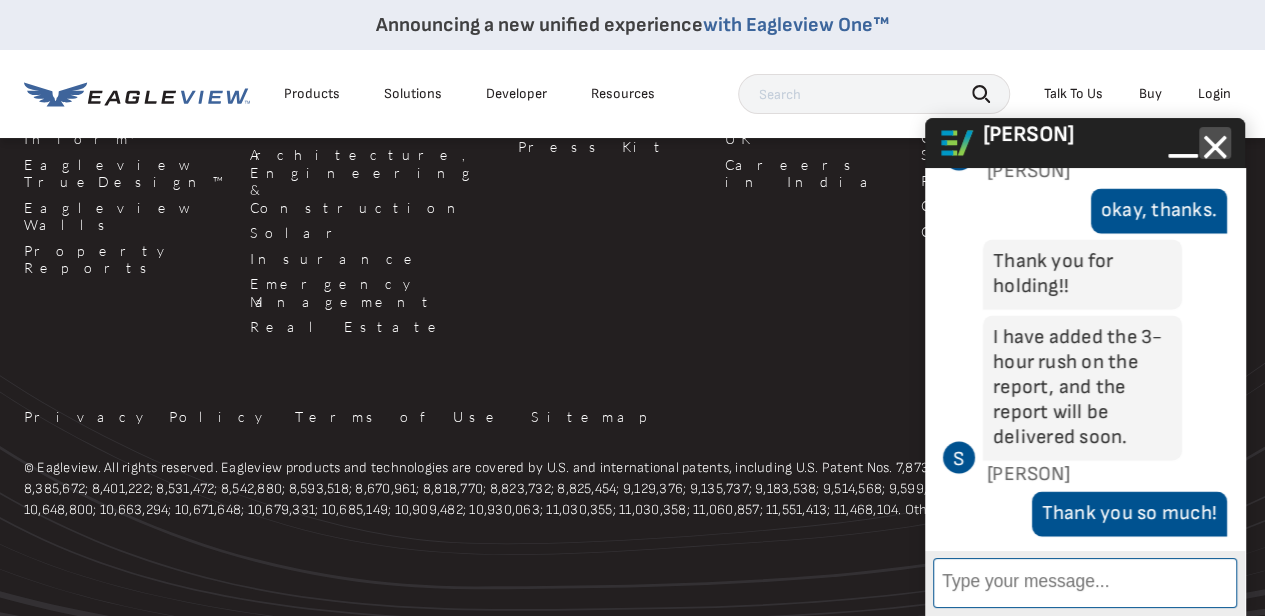 click 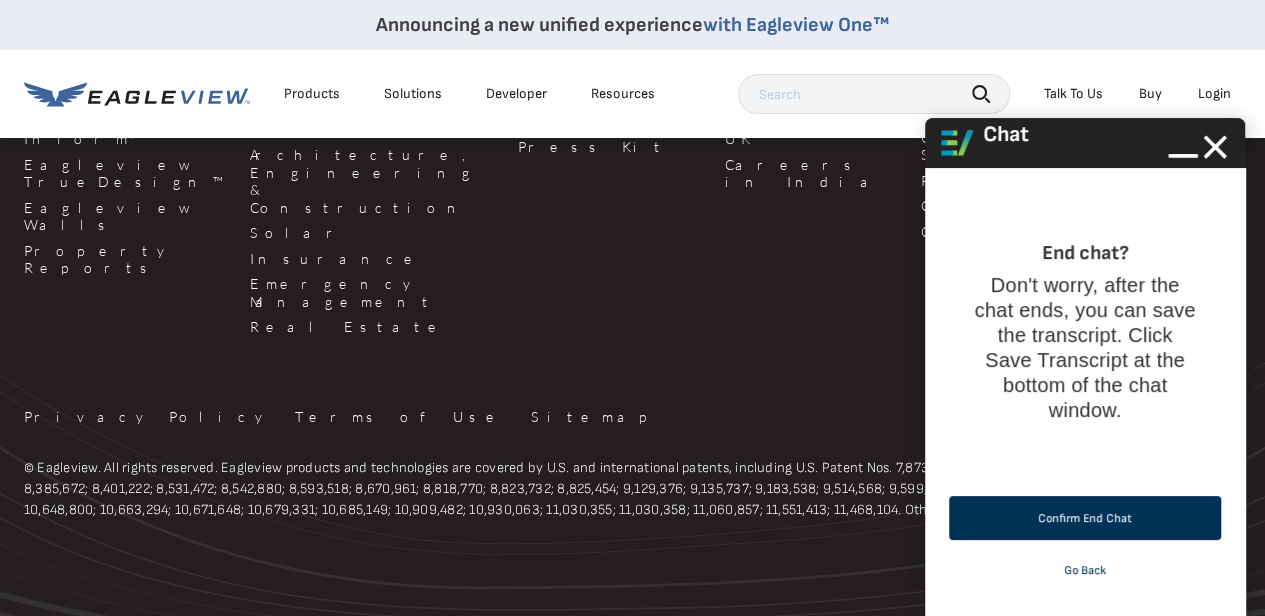 click on "Confirm End Chat" at bounding box center [1085, 518] 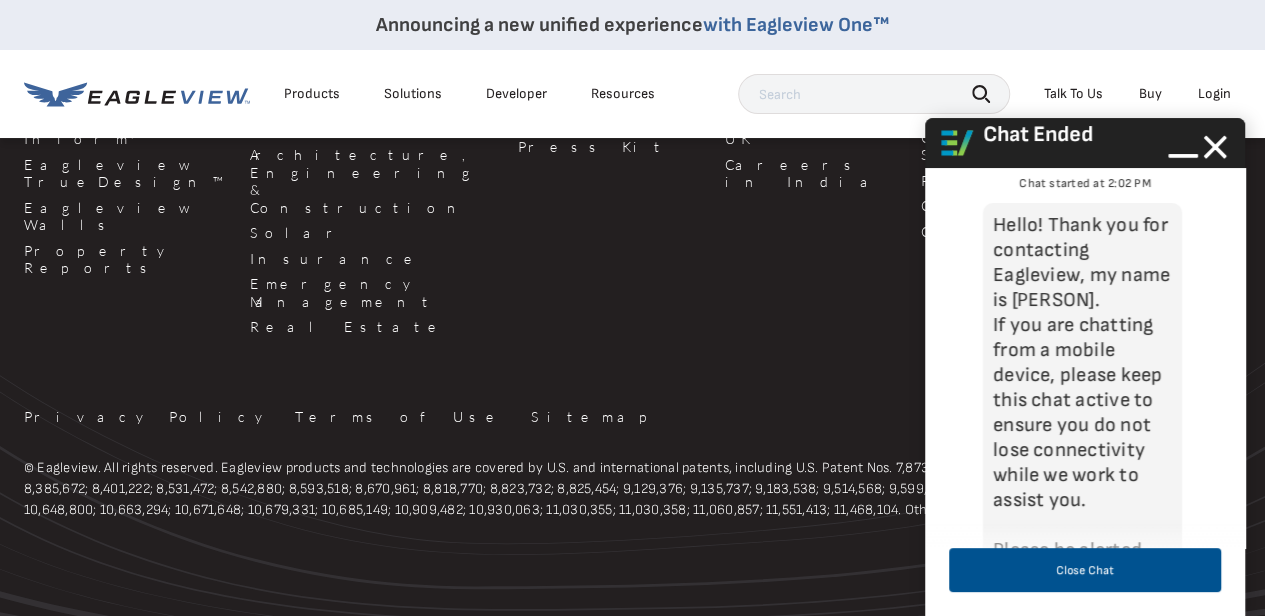 scroll, scrollTop: 1740, scrollLeft: 0, axis: vertical 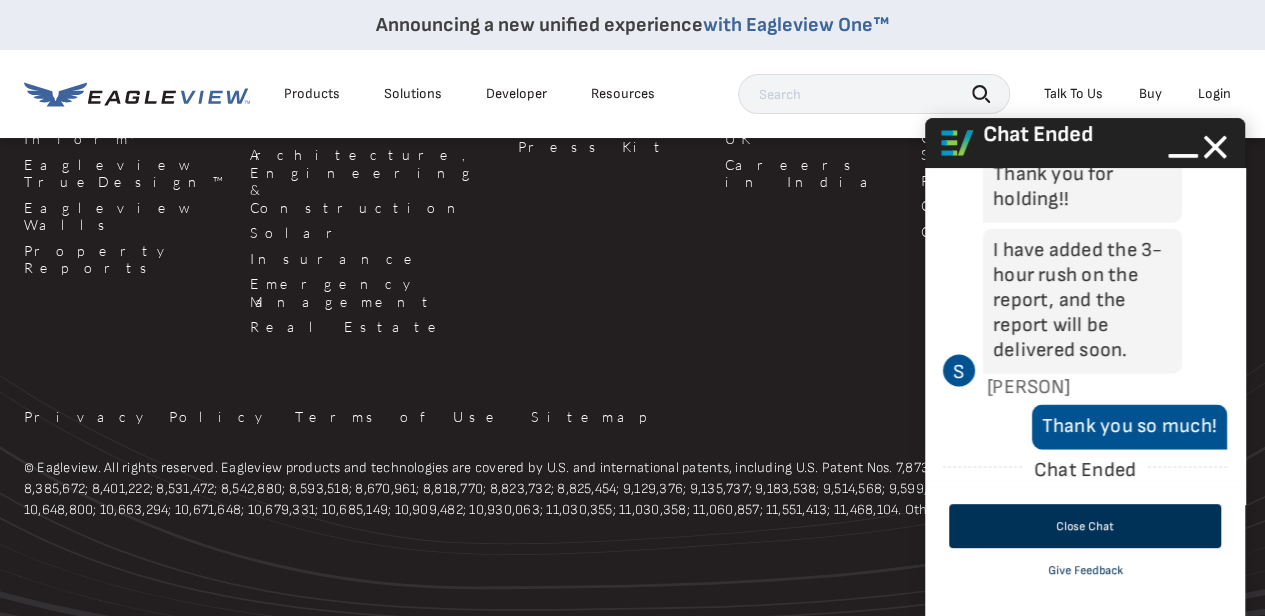 click on "Close Chat" at bounding box center (1085, 526) 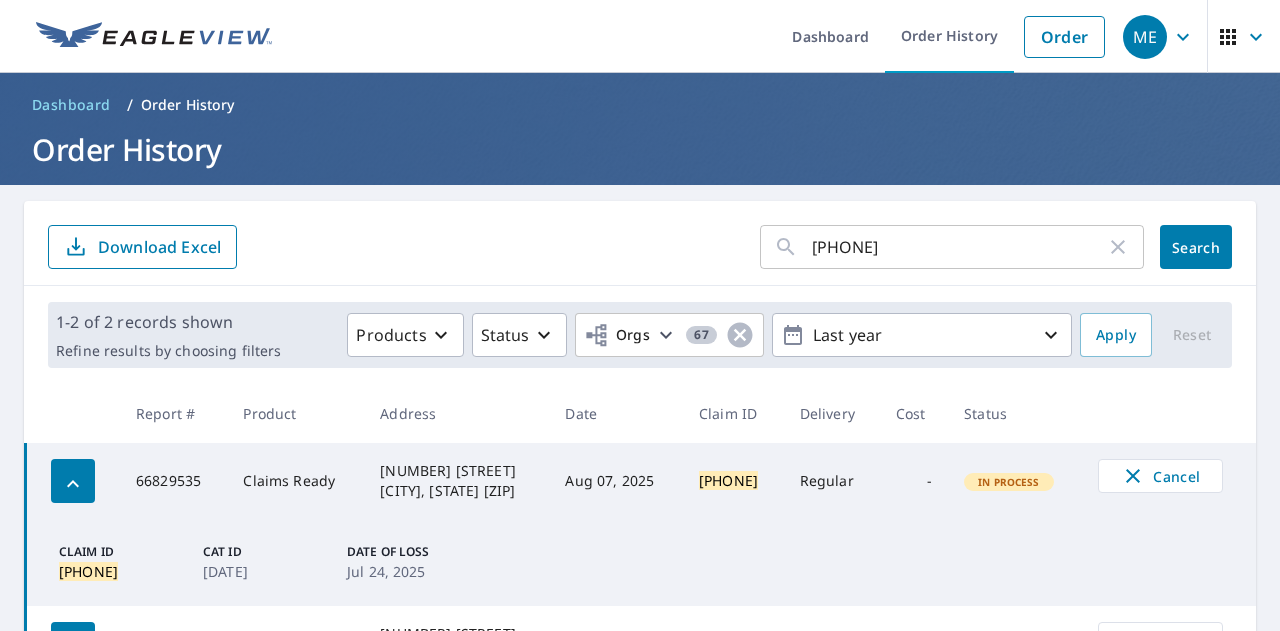 scroll, scrollTop: 0, scrollLeft: 0, axis: both 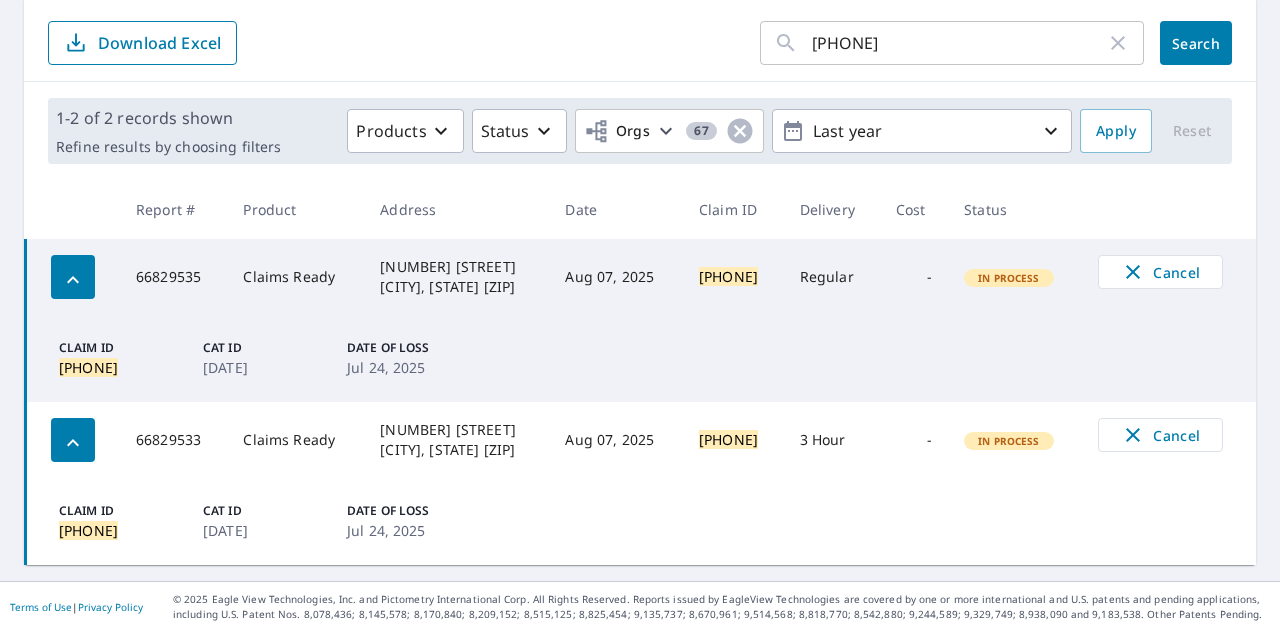 click on "3 Hour" at bounding box center (832, 440) 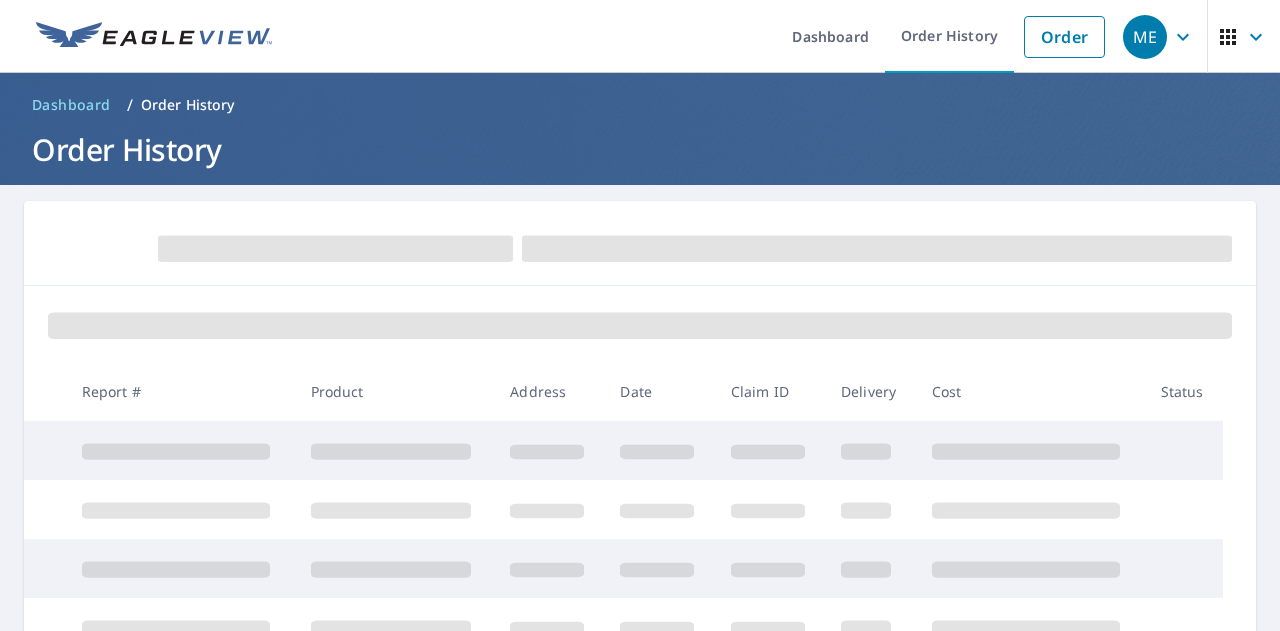 scroll, scrollTop: 0, scrollLeft: 0, axis: both 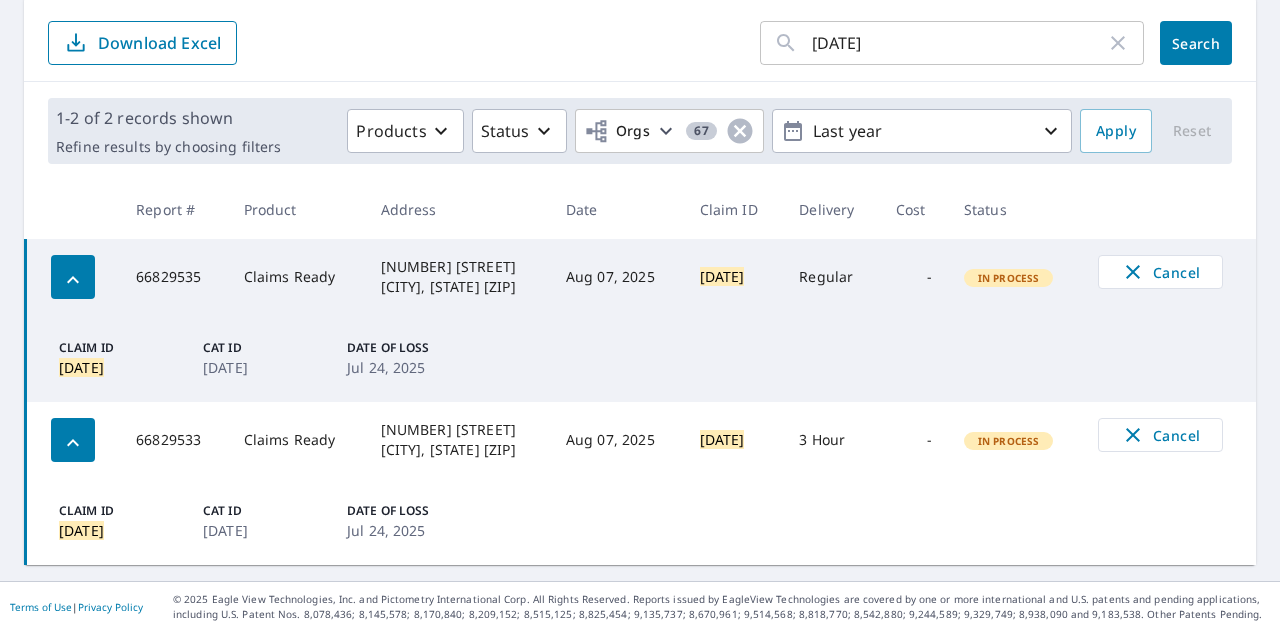 click on "In Process" at bounding box center [1009, 441] 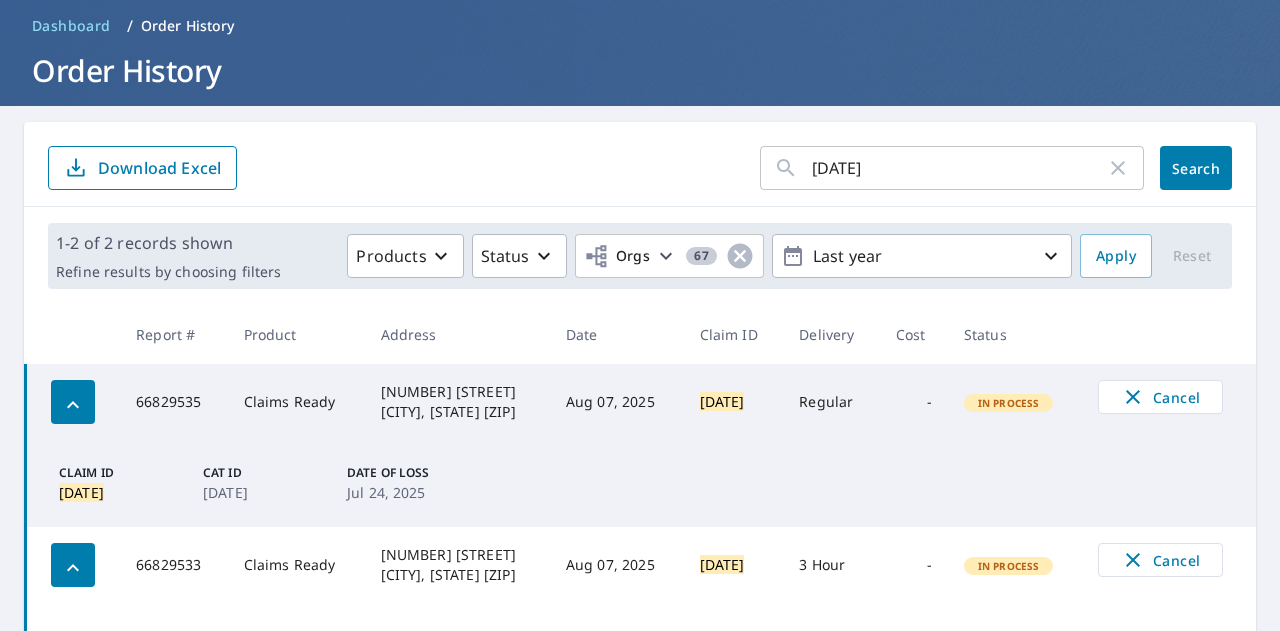 scroll, scrollTop: 0, scrollLeft: 0, axis: both 